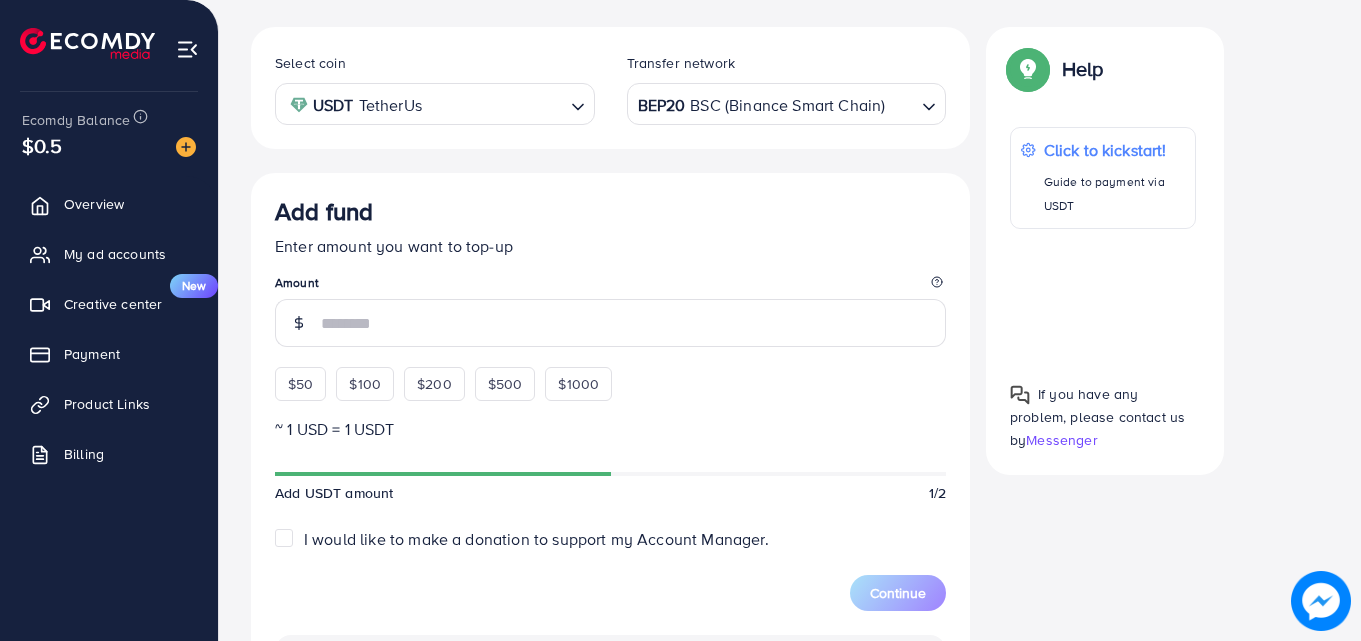 scroll, scrollTop: 400, scrollLeft: 0, axis: vertical 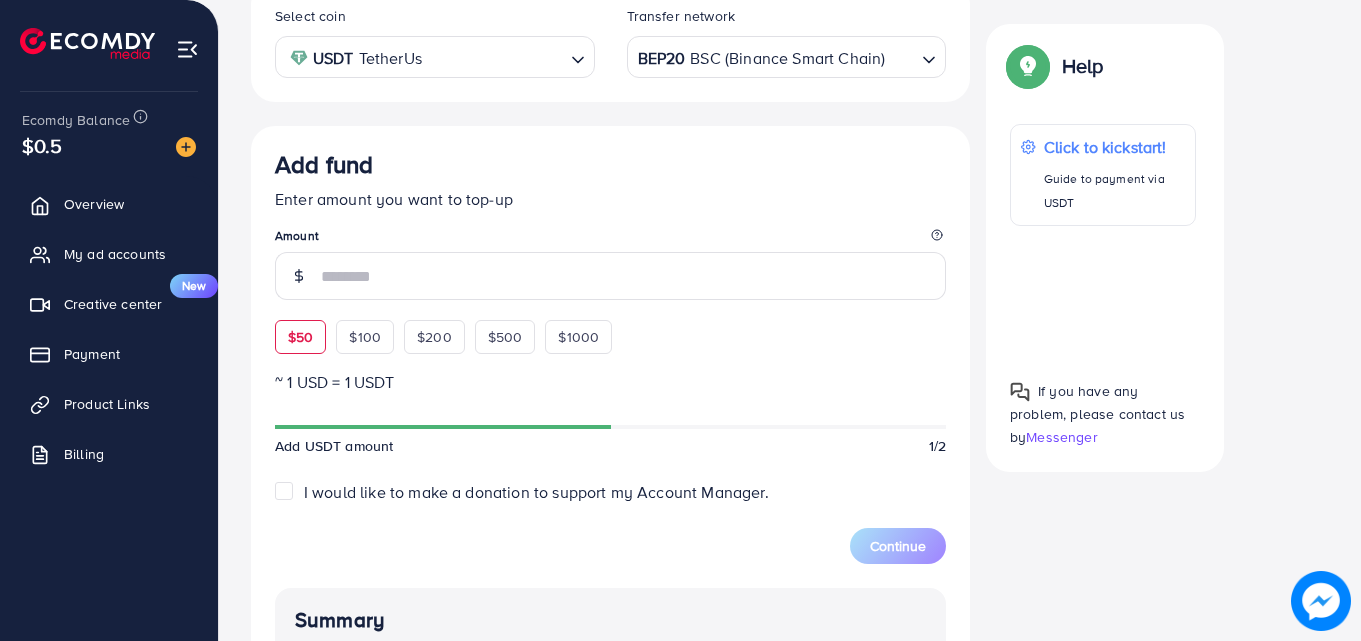 click on "$50" at bounding box center [300, 337] 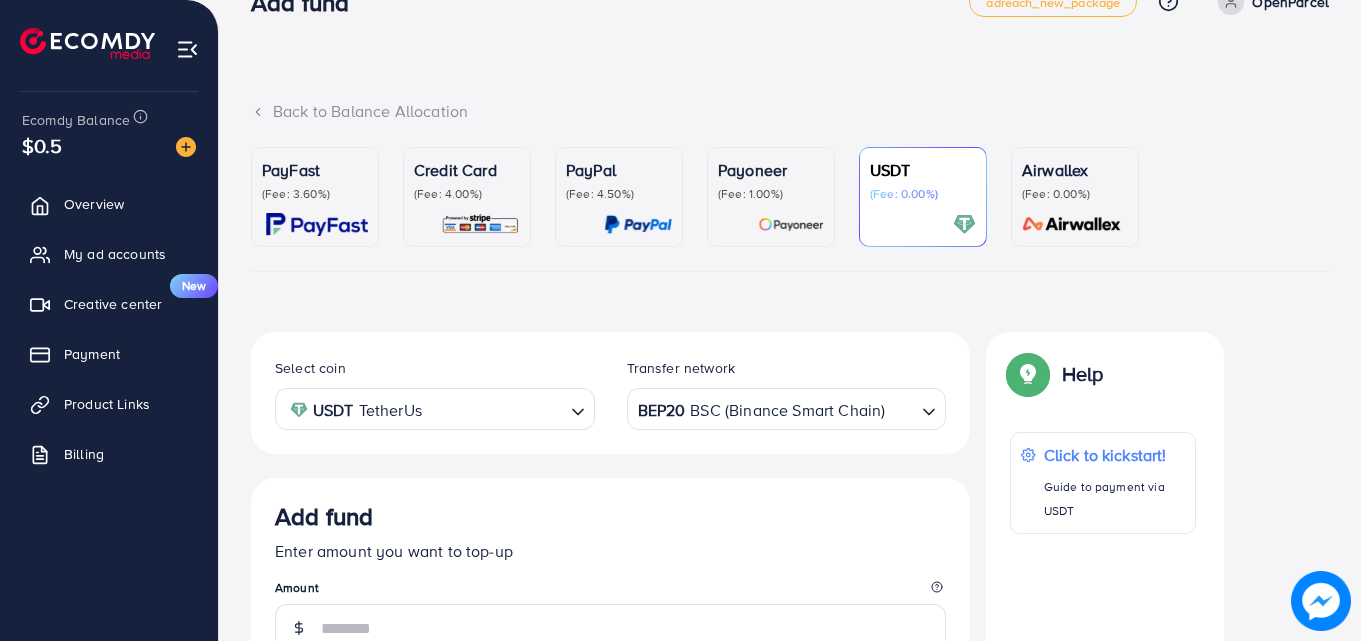 scroll, scrollTop: 0, scrollLeft: 0, axis: both 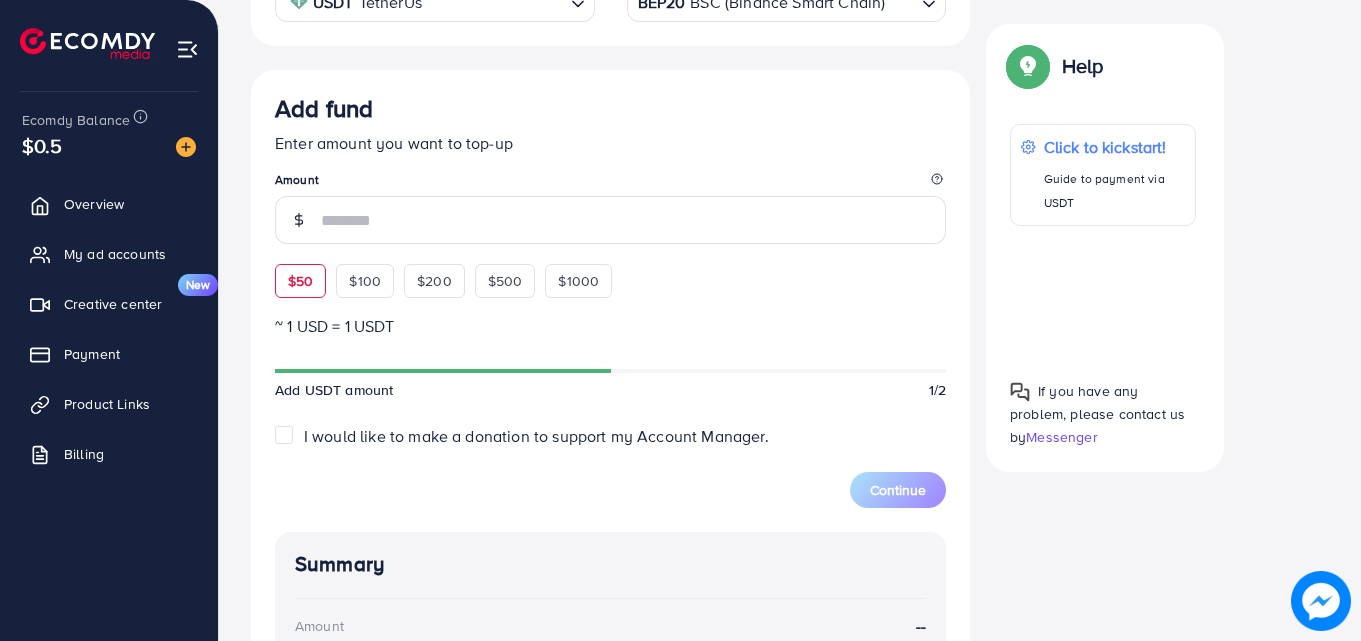 click on "$50" at bounding box center (300, 281) 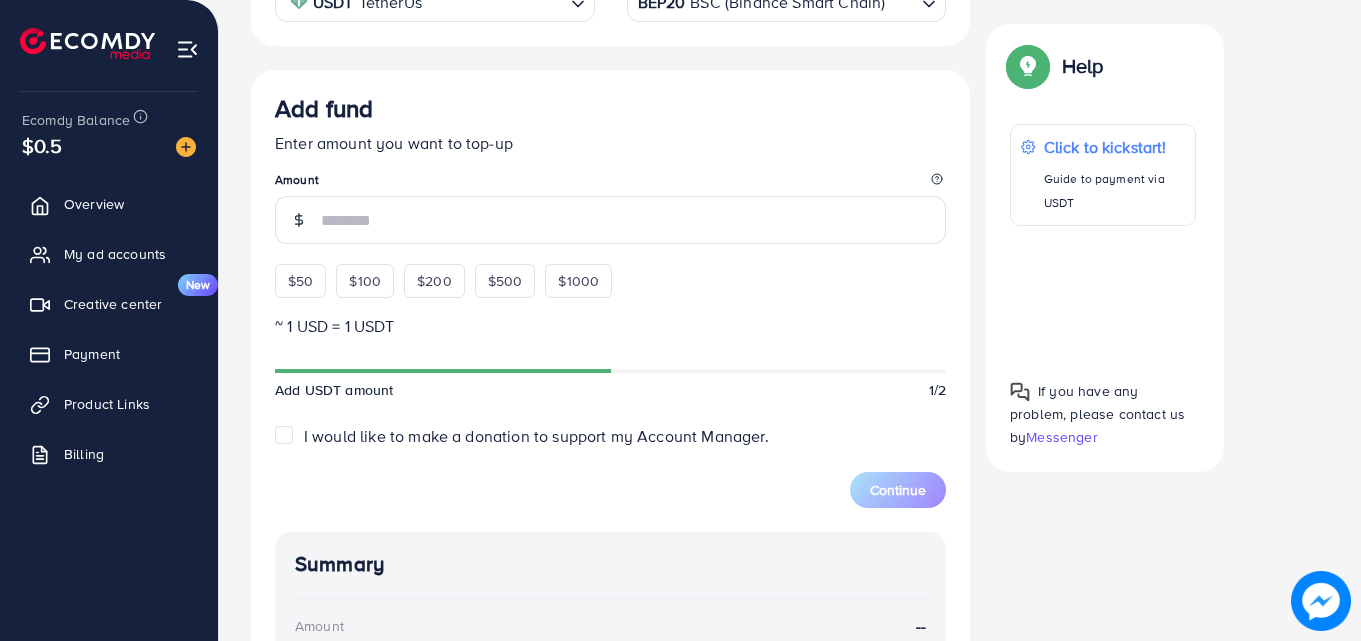 type on "**" 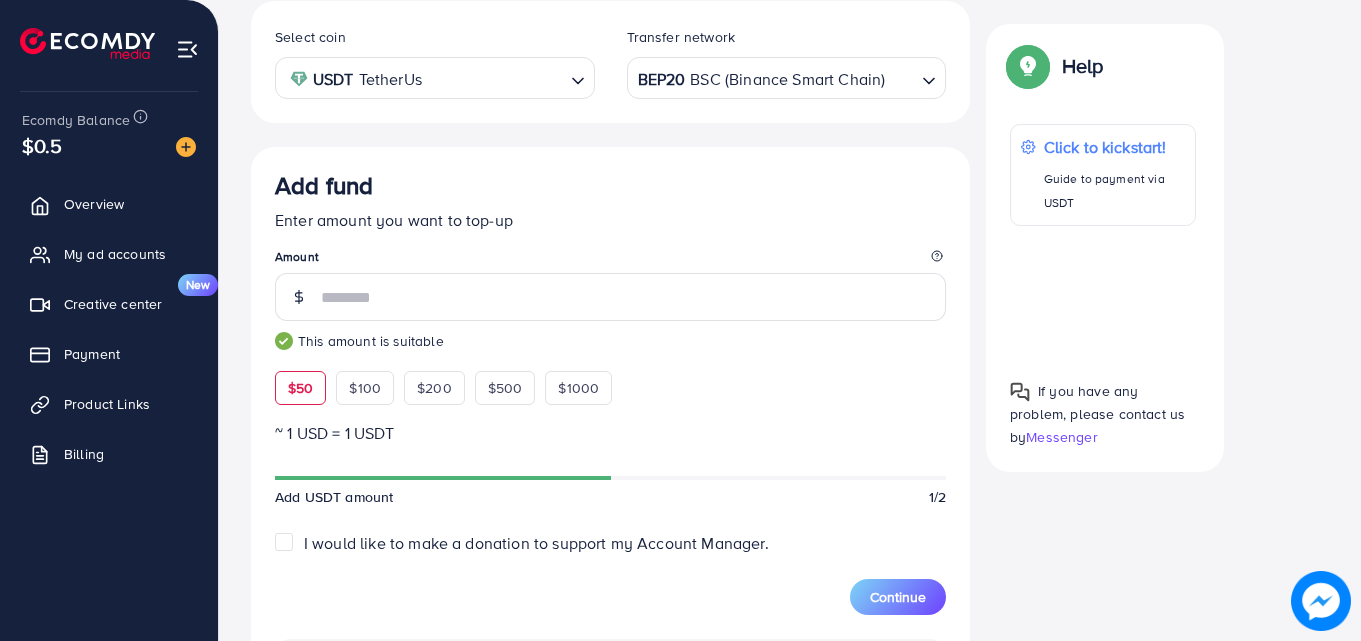 scroll, scrollTop: 256, scrollLeft: 0, axis: vertical 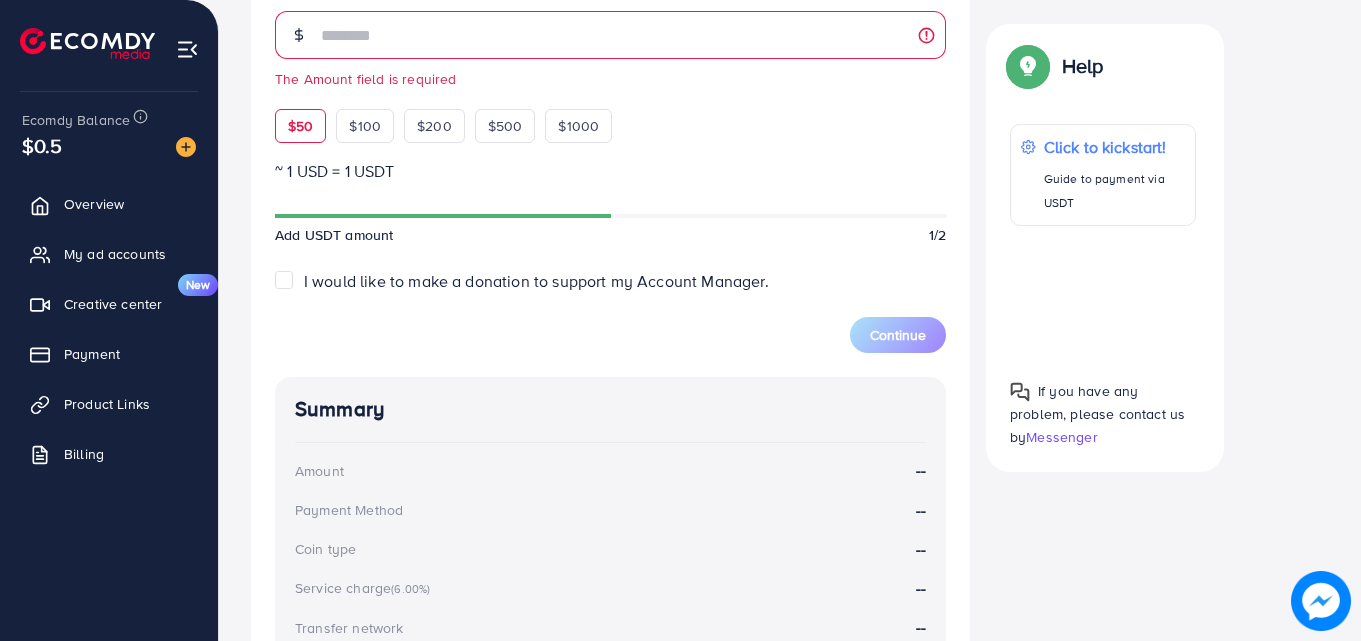 click on "$50 $100 $200 $500 $1000" at bounding box center [480, 121] 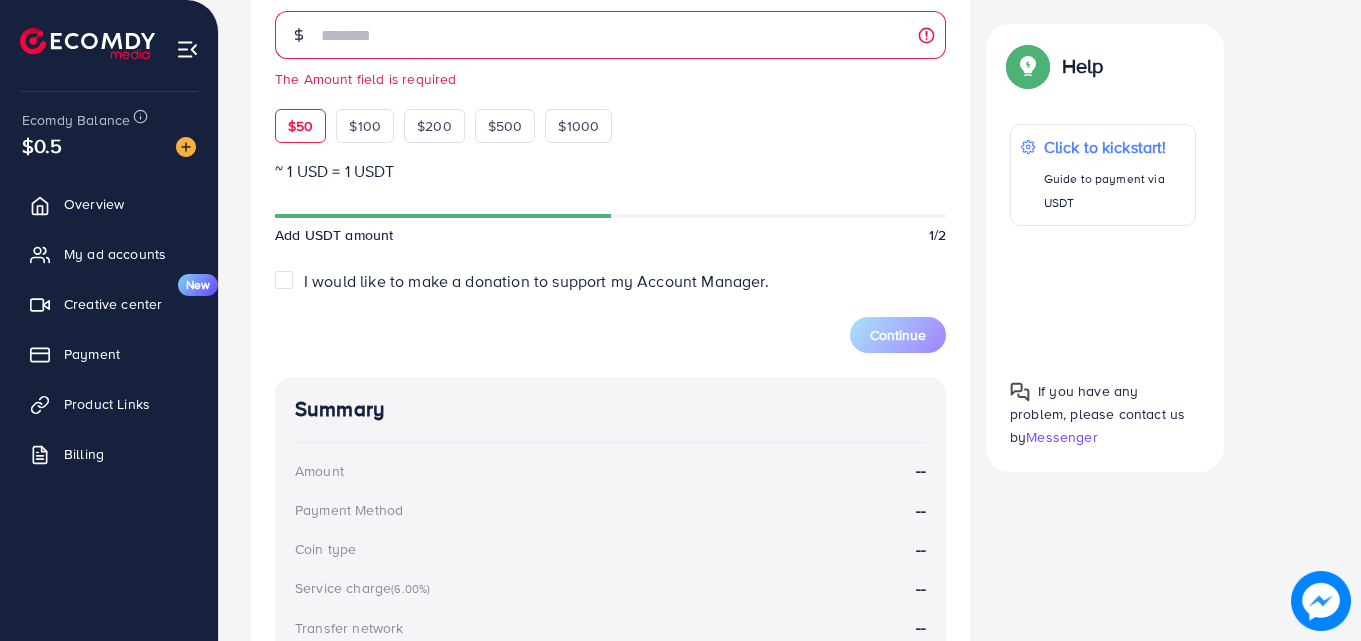 type on "**" 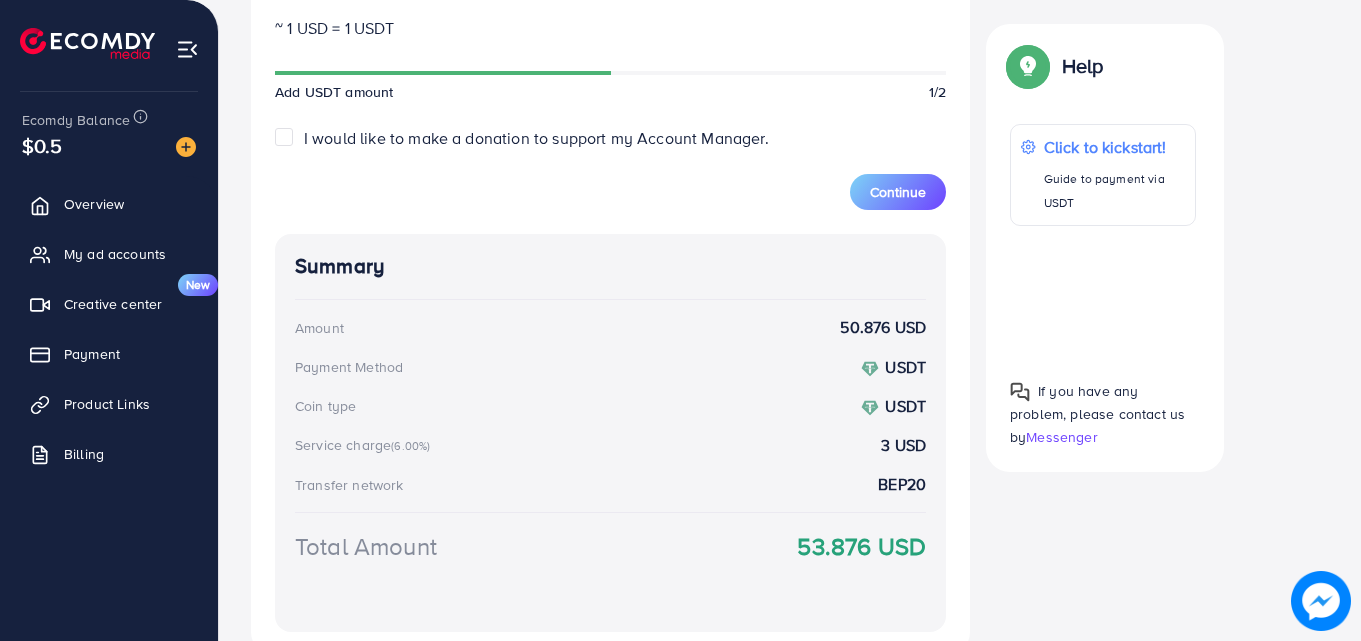 scroll, scrollTop: 400, scrollLeft: 0, axis: vertical 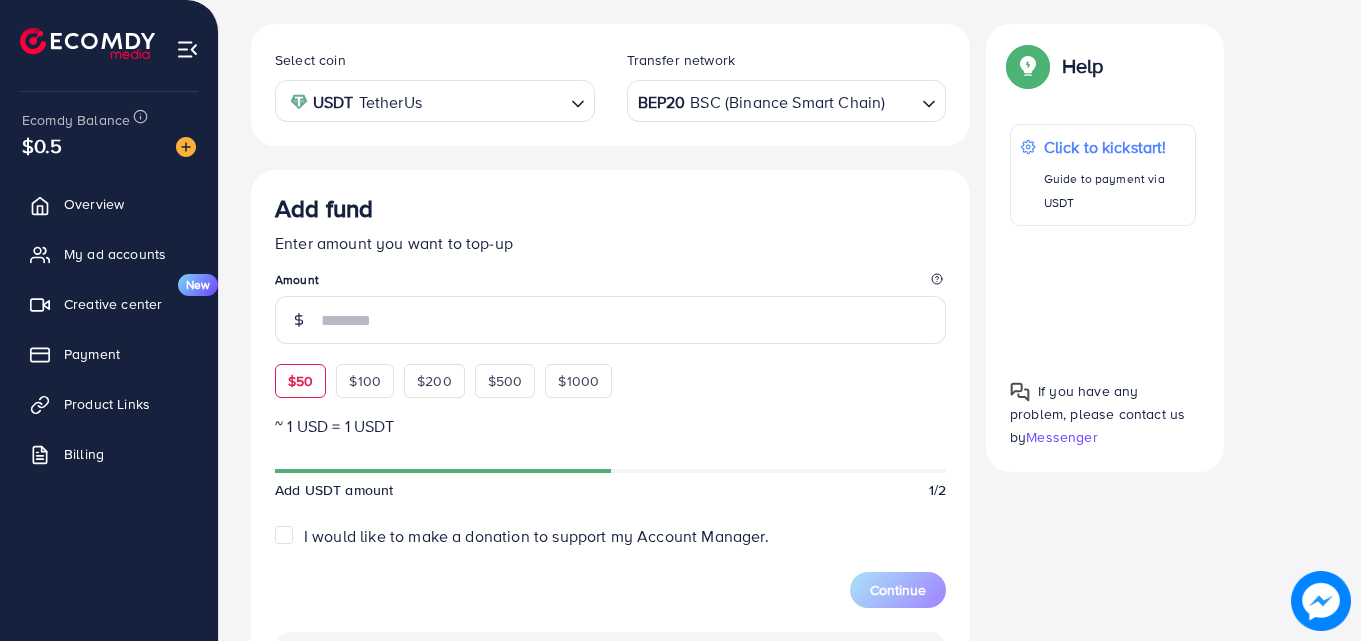 click on "$50 $100 $200 $500 $1000" at bounding box center [480, 376] 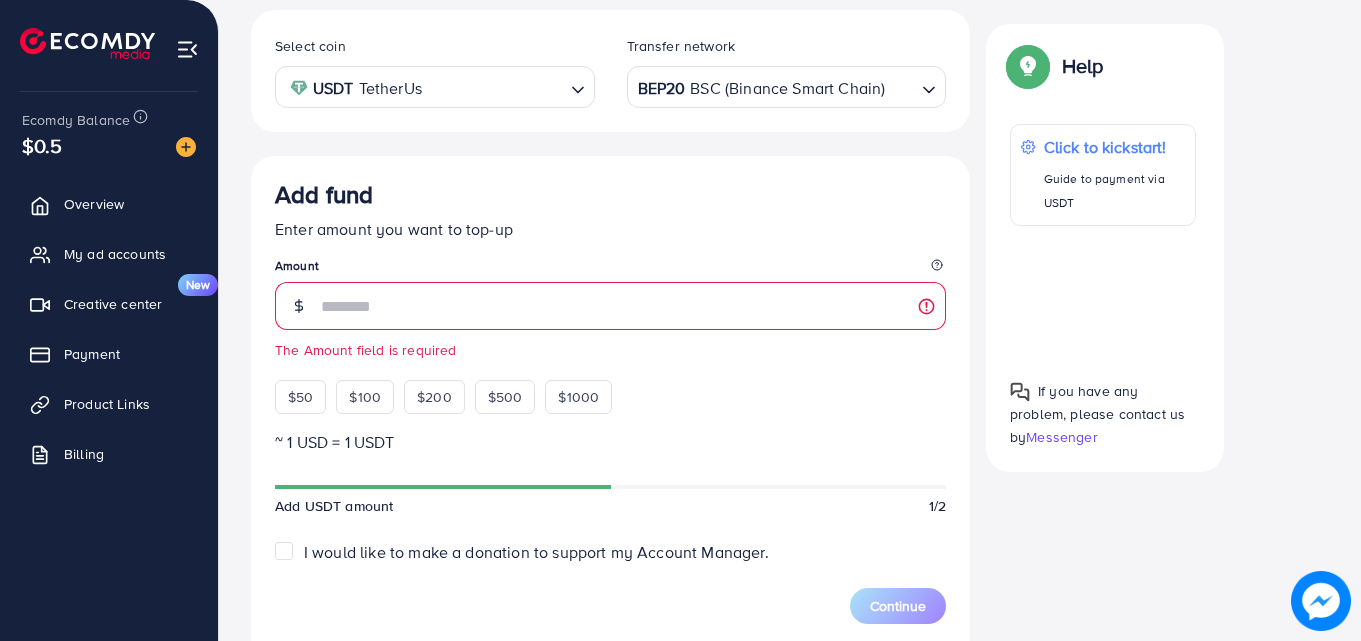 scroll, scrollTop: 556, scrollLeft: 0, axis: vertical 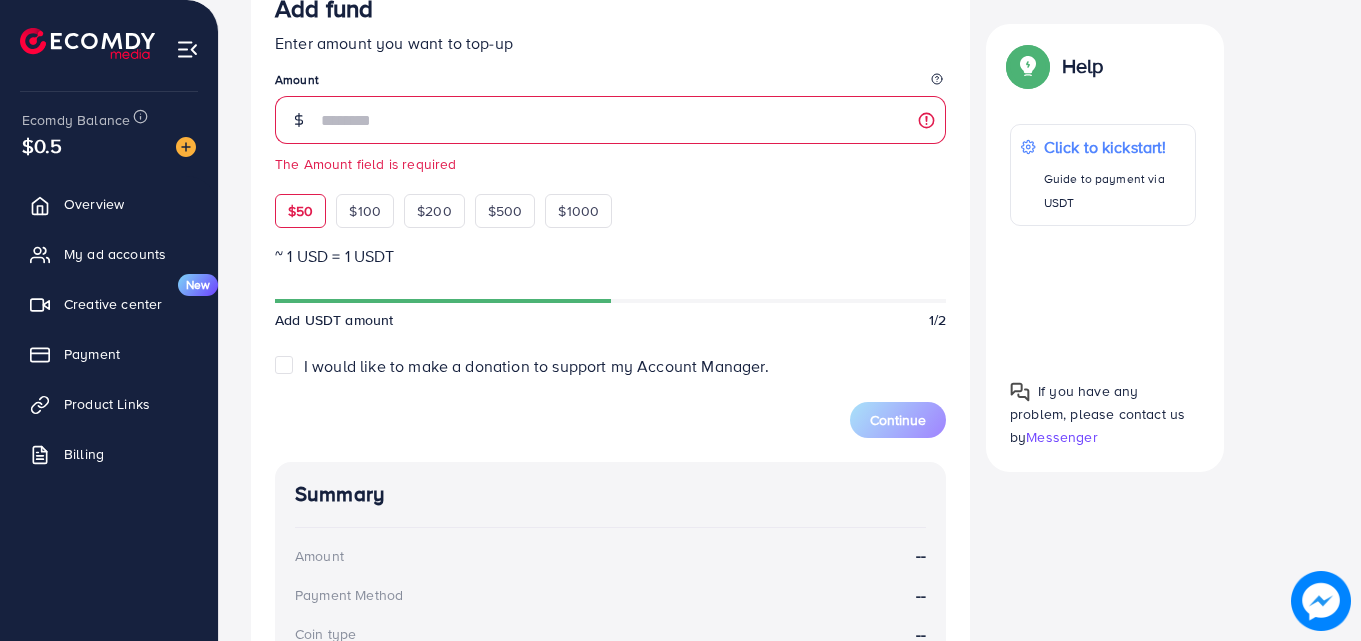 click on "$50" at bounding box center [300, 211] 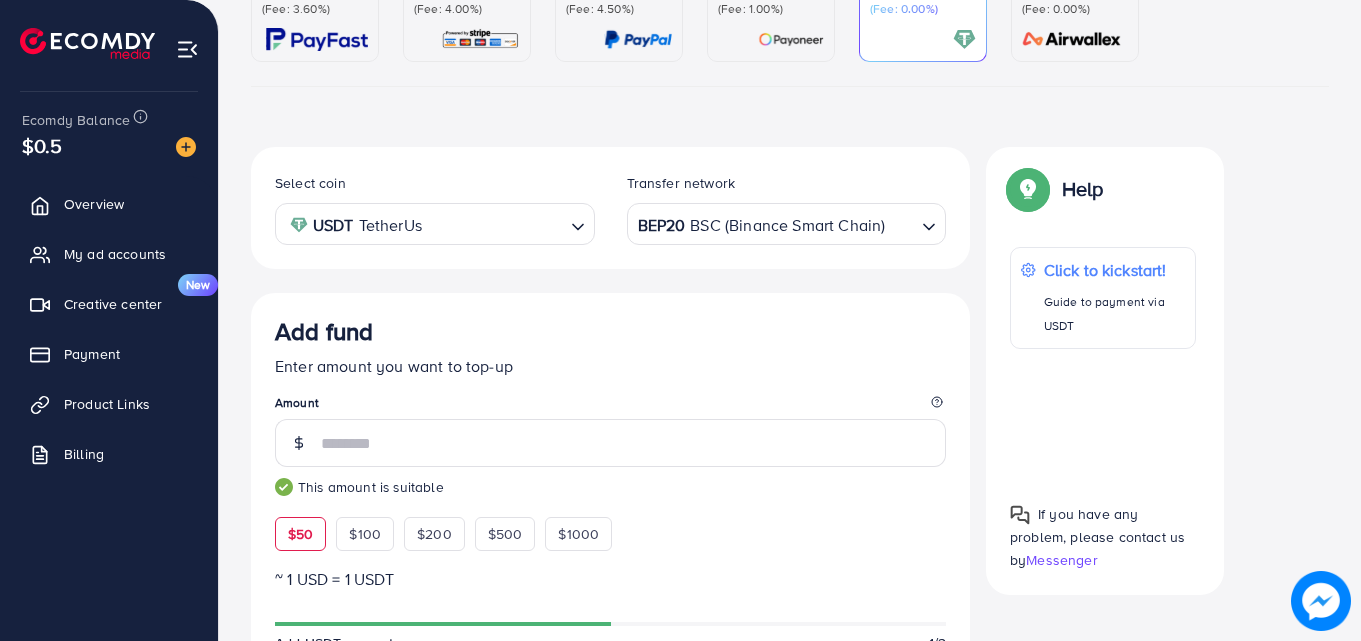 scroll, scrollTop: 71, scrollLeft: 0, axis: vertical 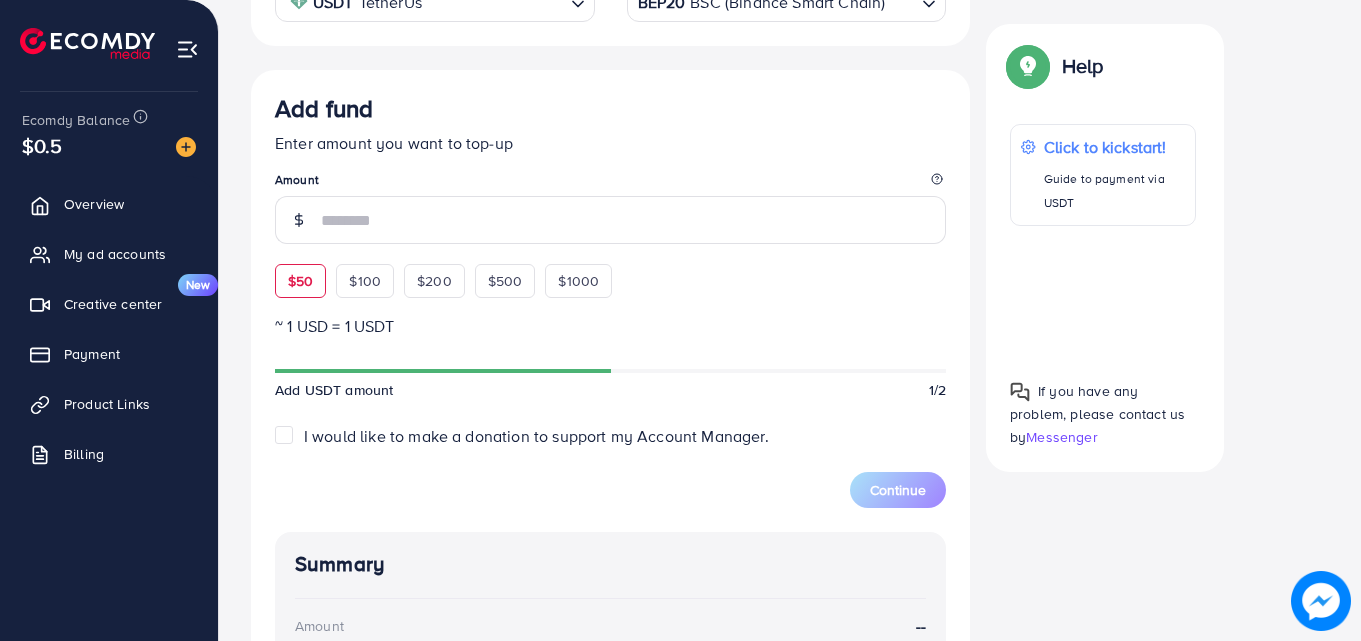 click on "Add fund  Enter amount you want to top-up Amount $50 $100 $200 $500 $1000" at bounding box center [610, 196] 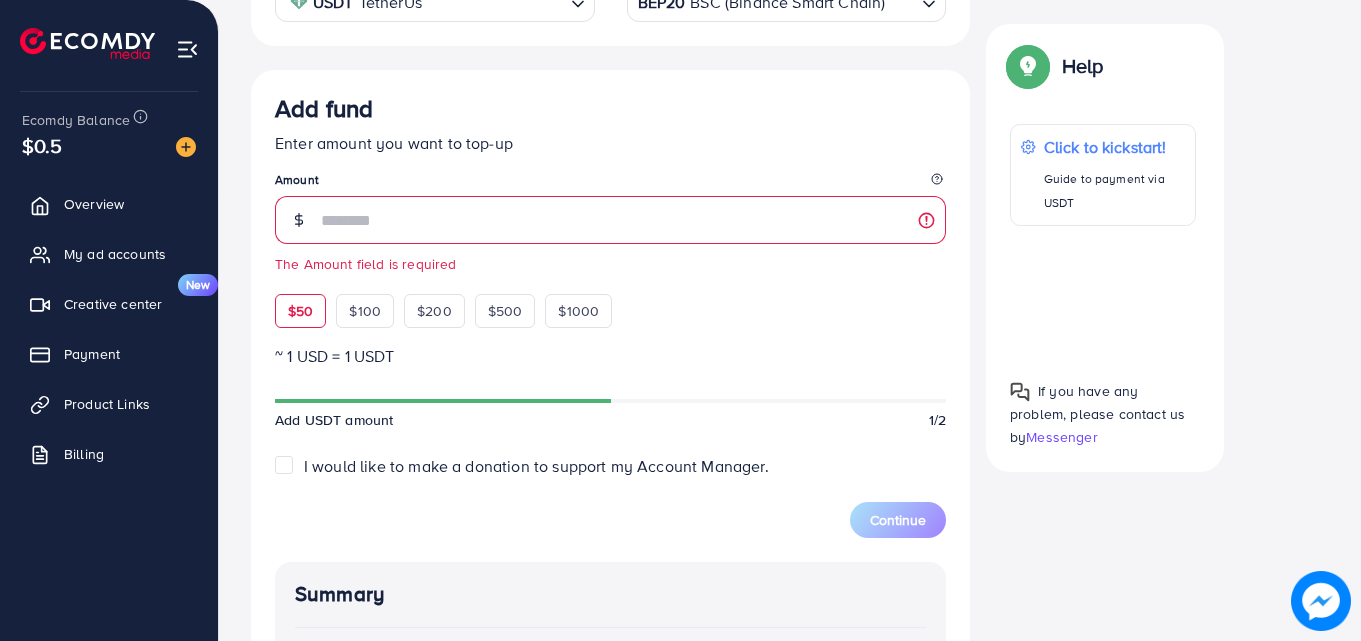 click on "$50" at bounding box center [300, 311] 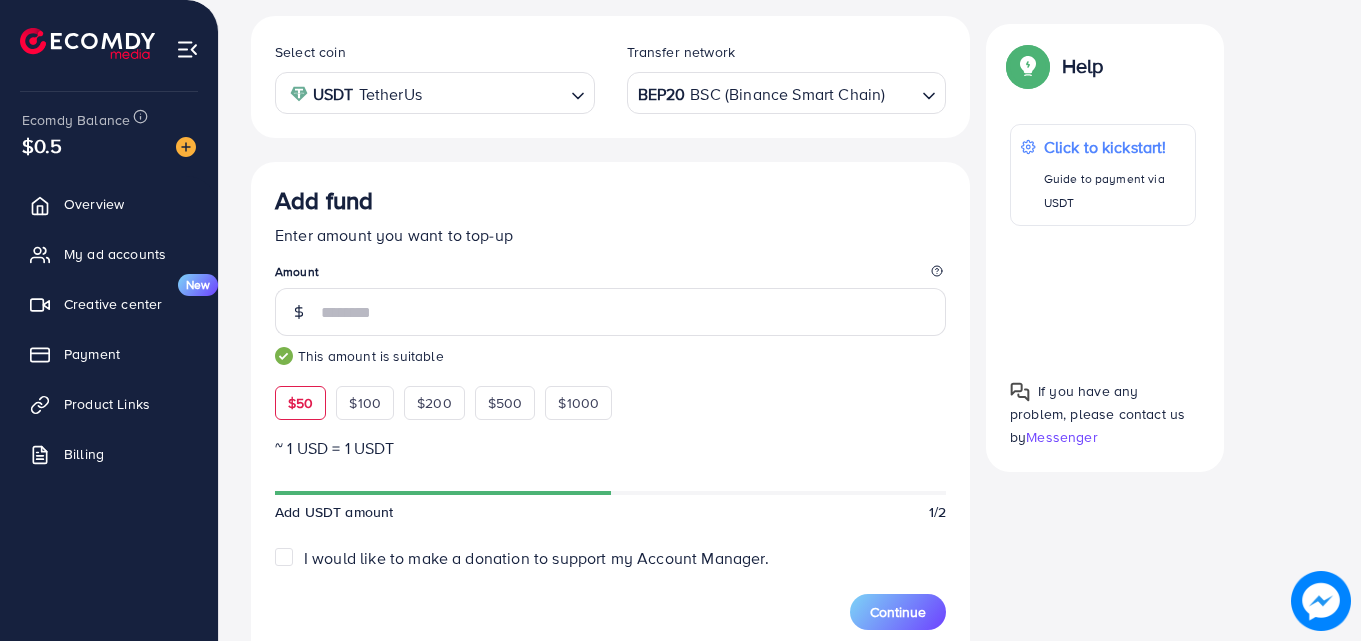 scroll, scrollTop: 356, scrollLeft: 0, axis: vertical 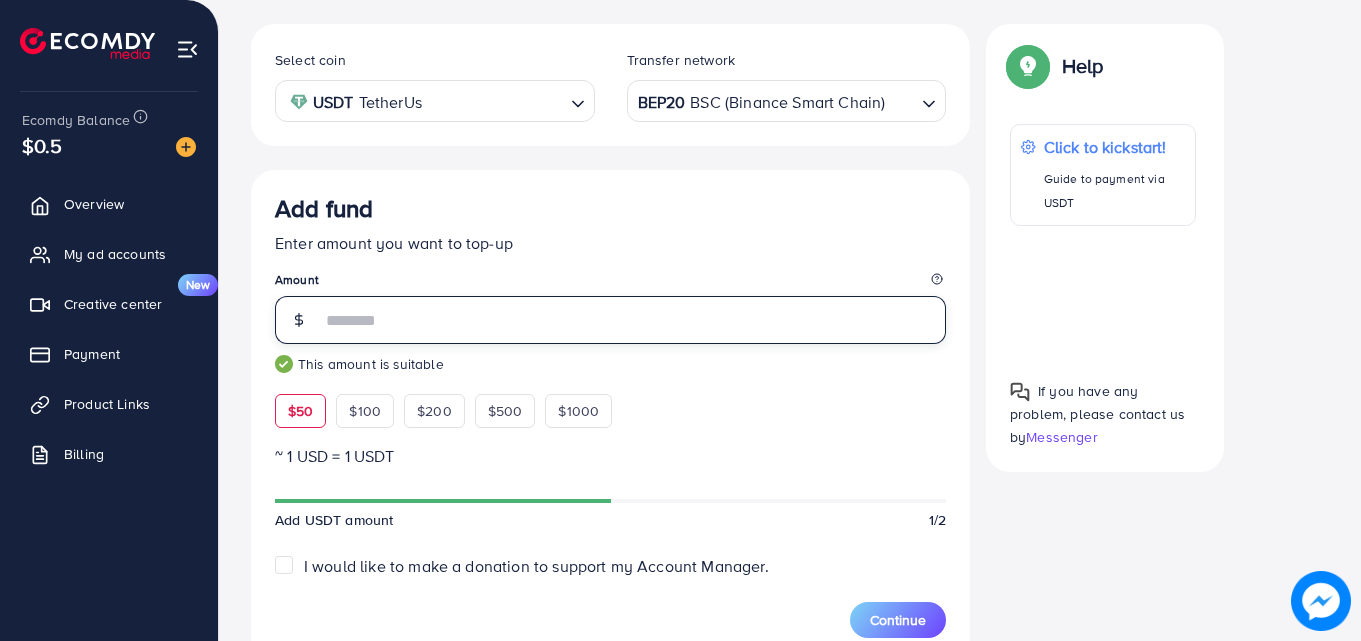 click on "**" at bounding box center (633, 320) 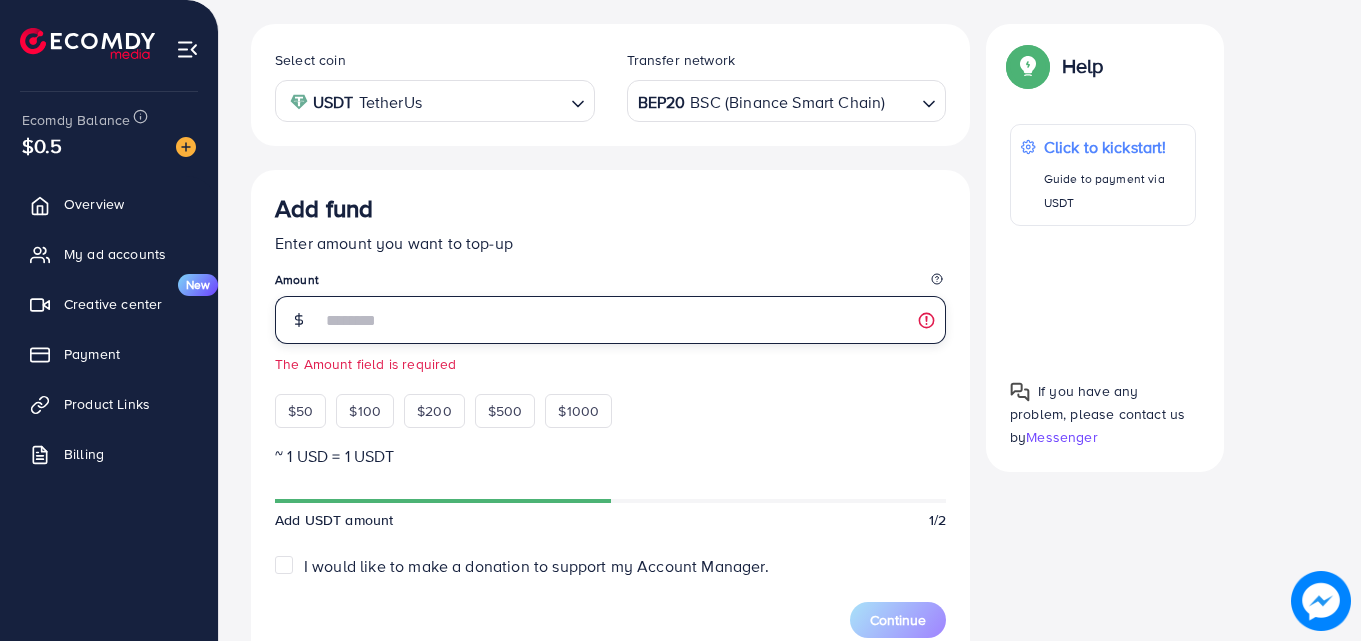 type 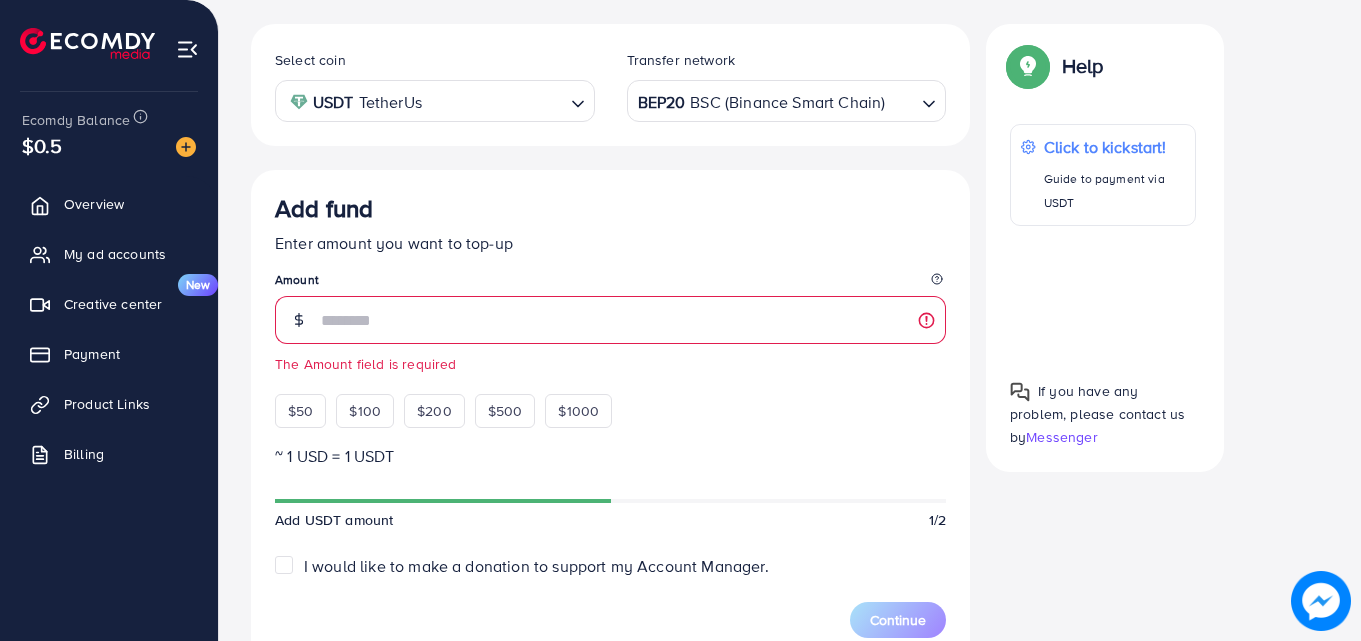 click on "Add fund  Enter amount you want to top-up Amount  The Amount field is required  $50 $100 $200 $500 $1000  ~ 1 USD = 1 USDT   Add USDT amount  1/2 I would like to make a donation to support my Account Manager. 5% 10% 15% 20%  Continue   Summary   Amount   50.806 USD   Payment Method  USDT  Coin type  USDT  Service charge   (6.00%)  3 USD  Transfer network  BEP20  Total Amount   53.806 USD" at bounding box center (610, 627) 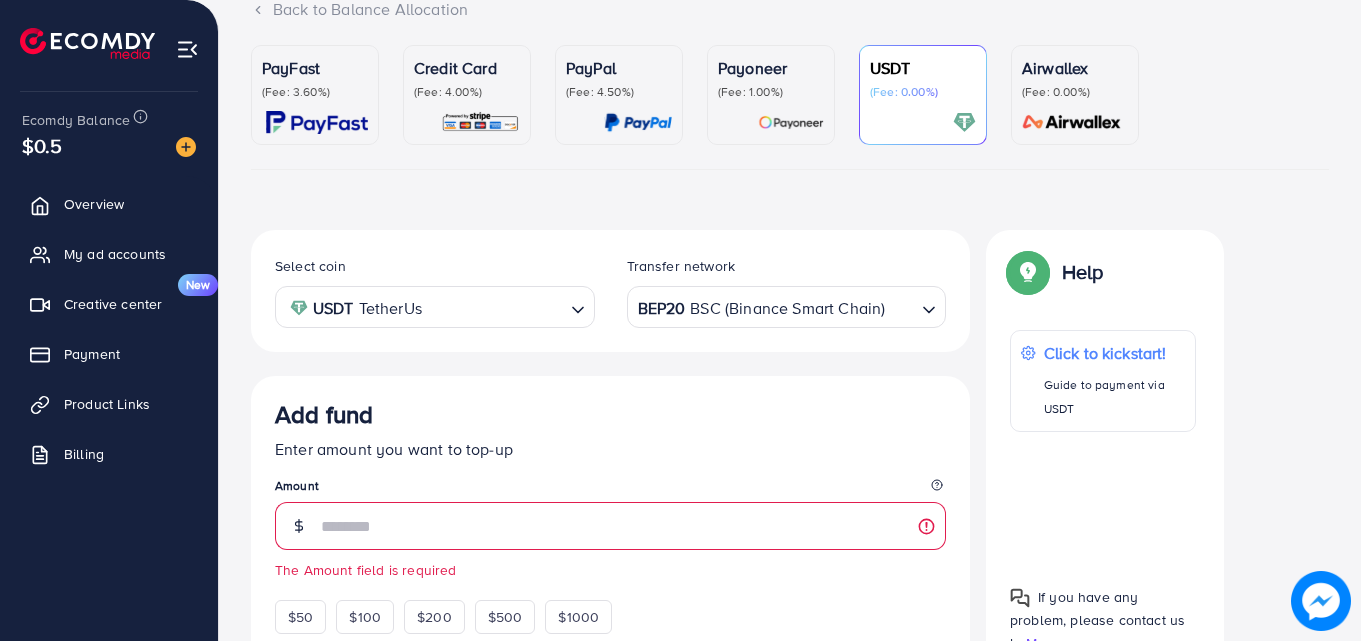 scroll, scrollTop: 0, scrollLeft: 0, axis: both 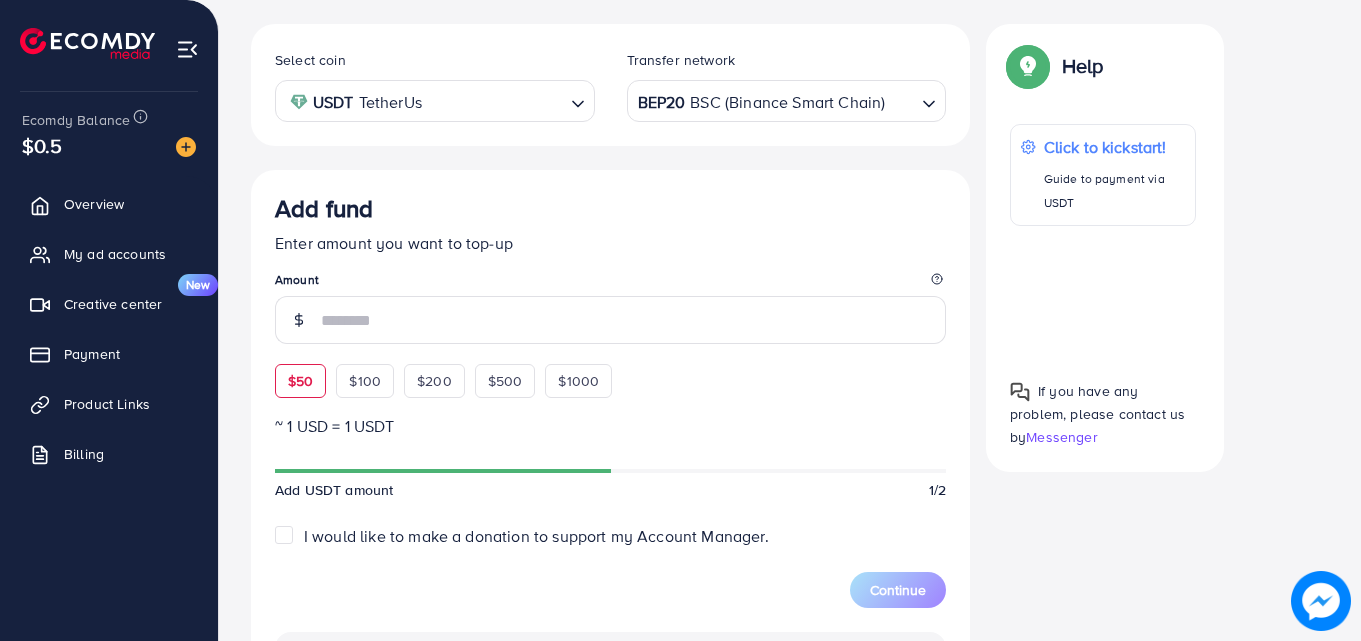 click on "$50 $100 $200 $500 $1000" at bounding box center (480, 376) 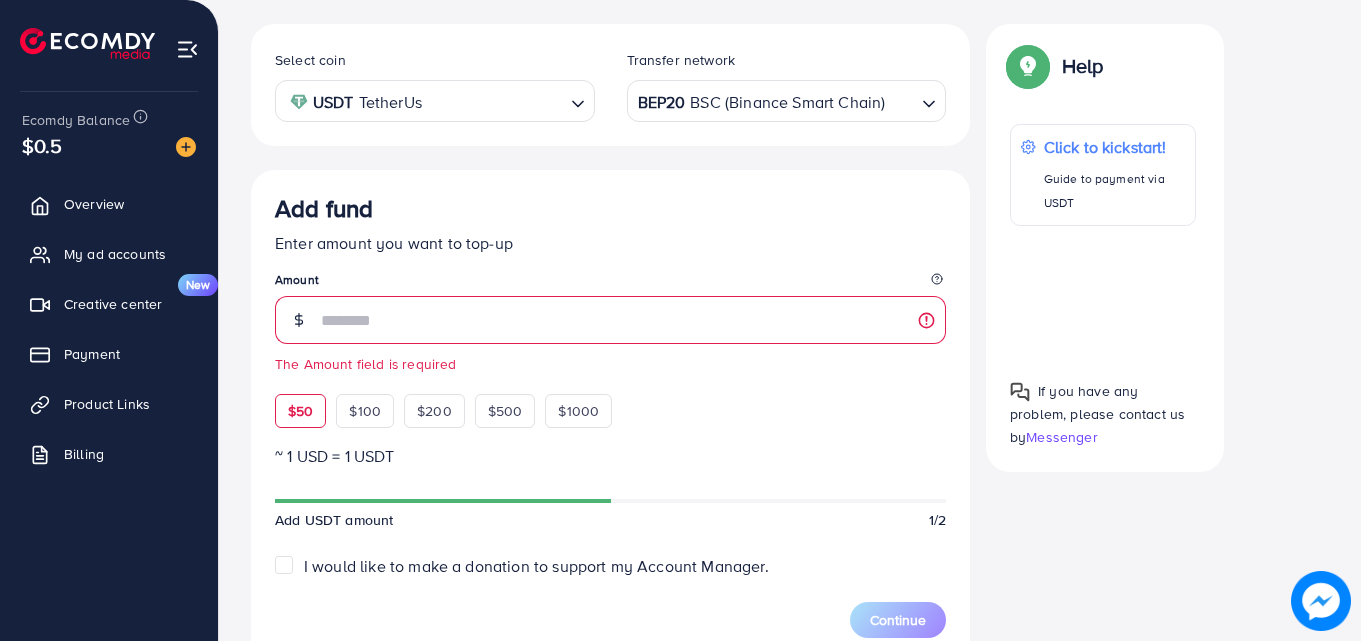 click on "$50" at bounding box center (300, 411) 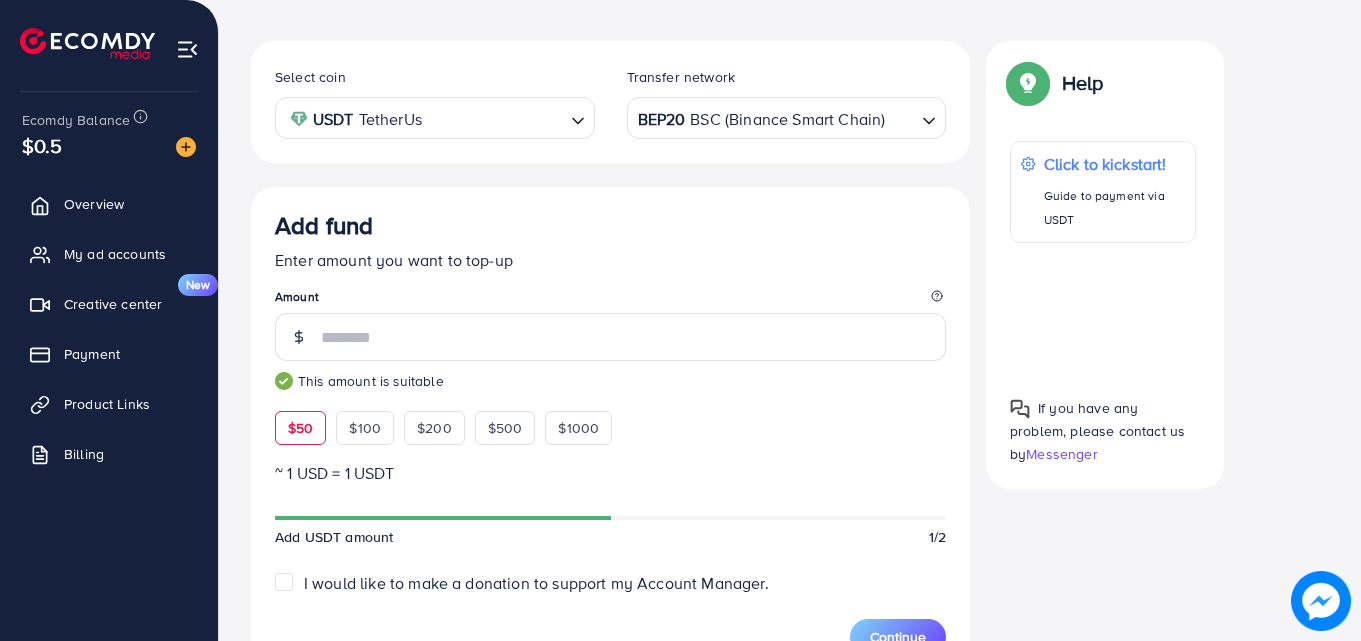 scroll, scrollTop: 171, scrollLeft: 0, axis: vertical 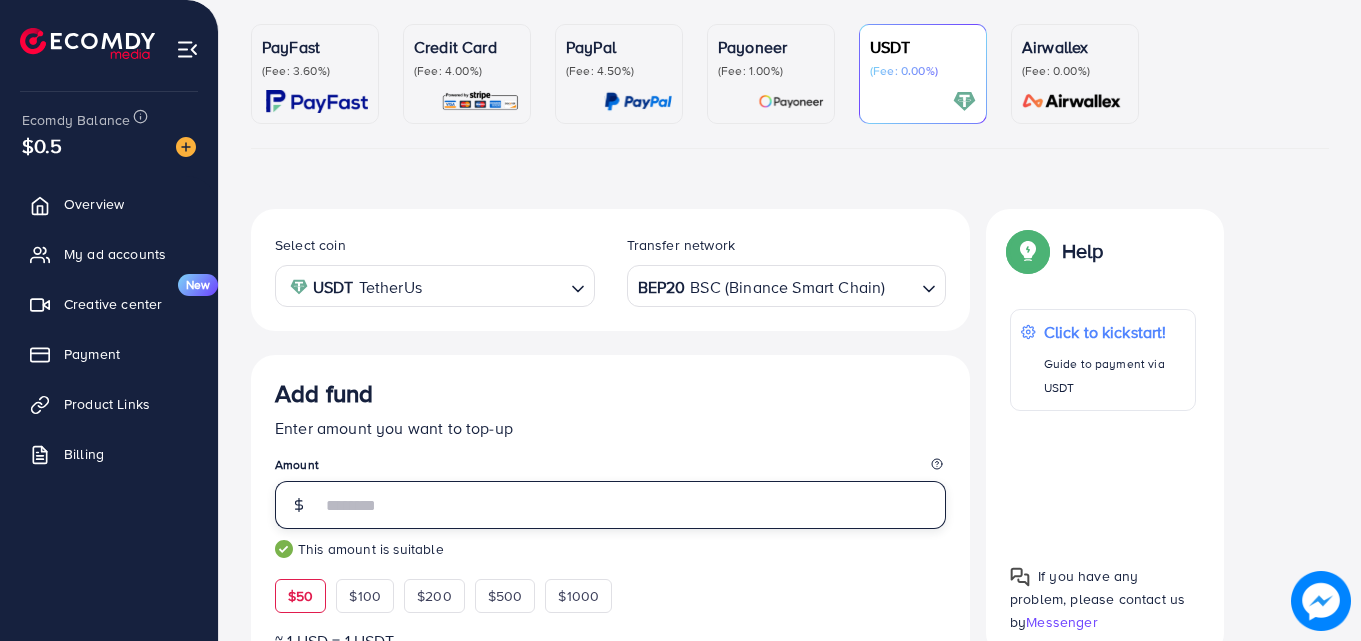 click on "**" at bounding box center (633, 505) 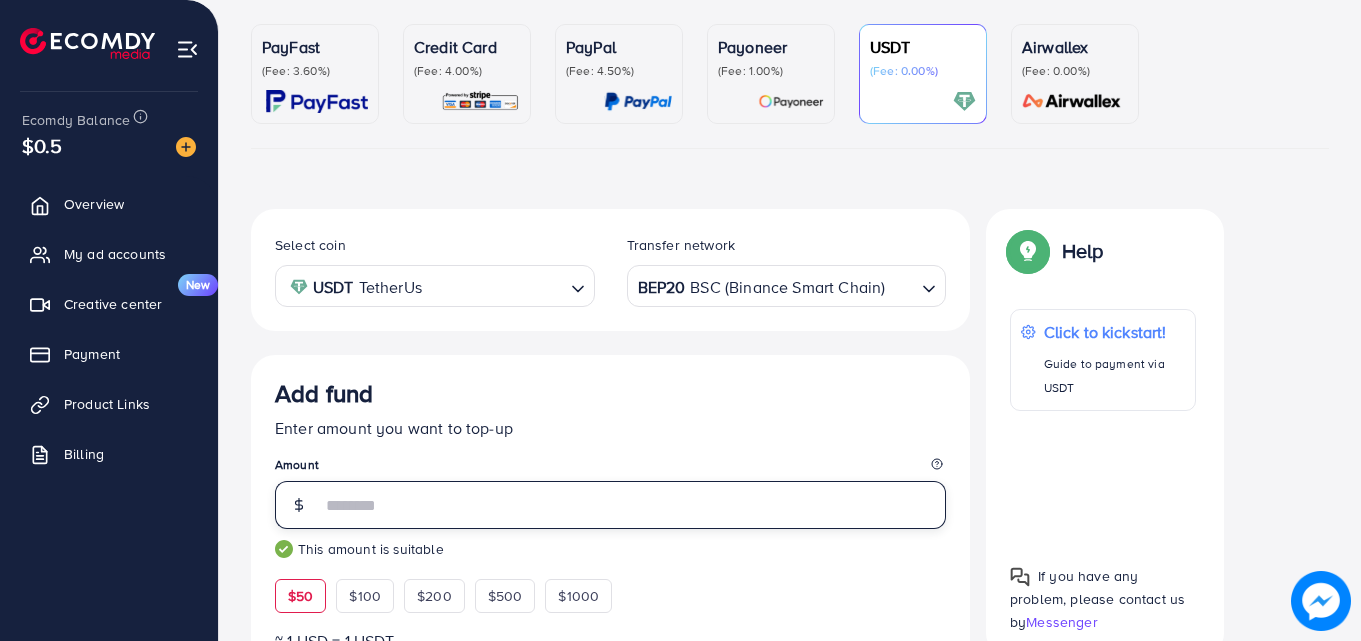 type on "*" 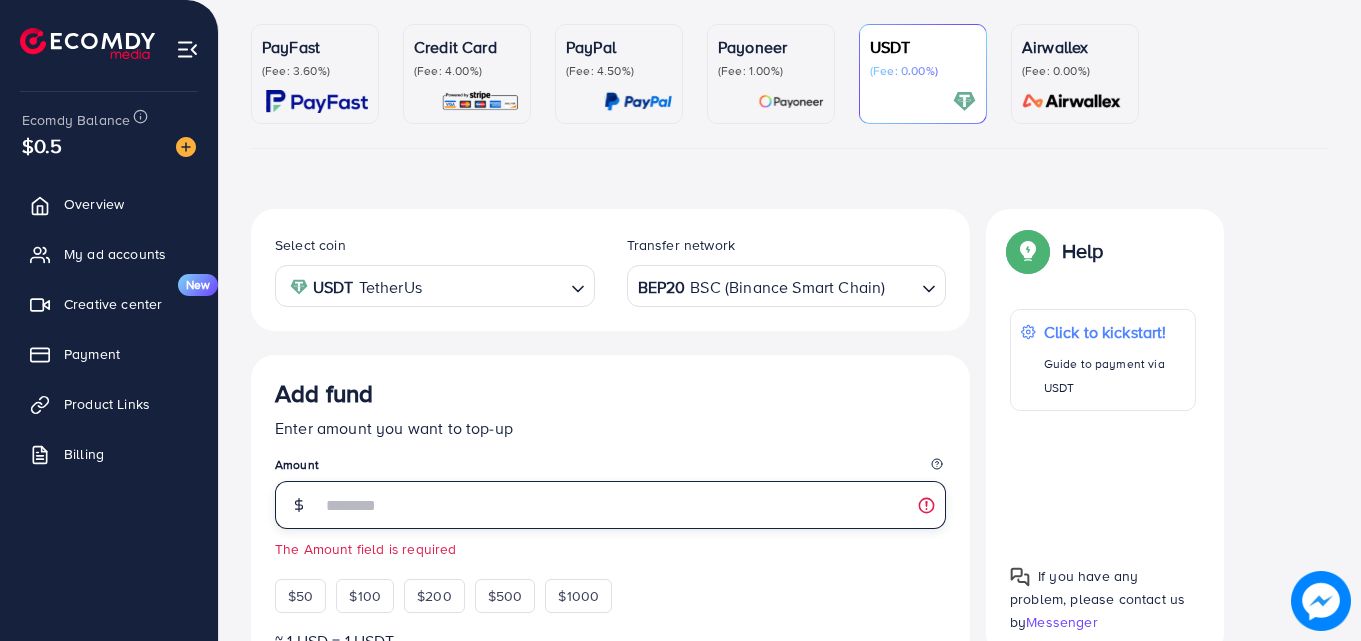 type 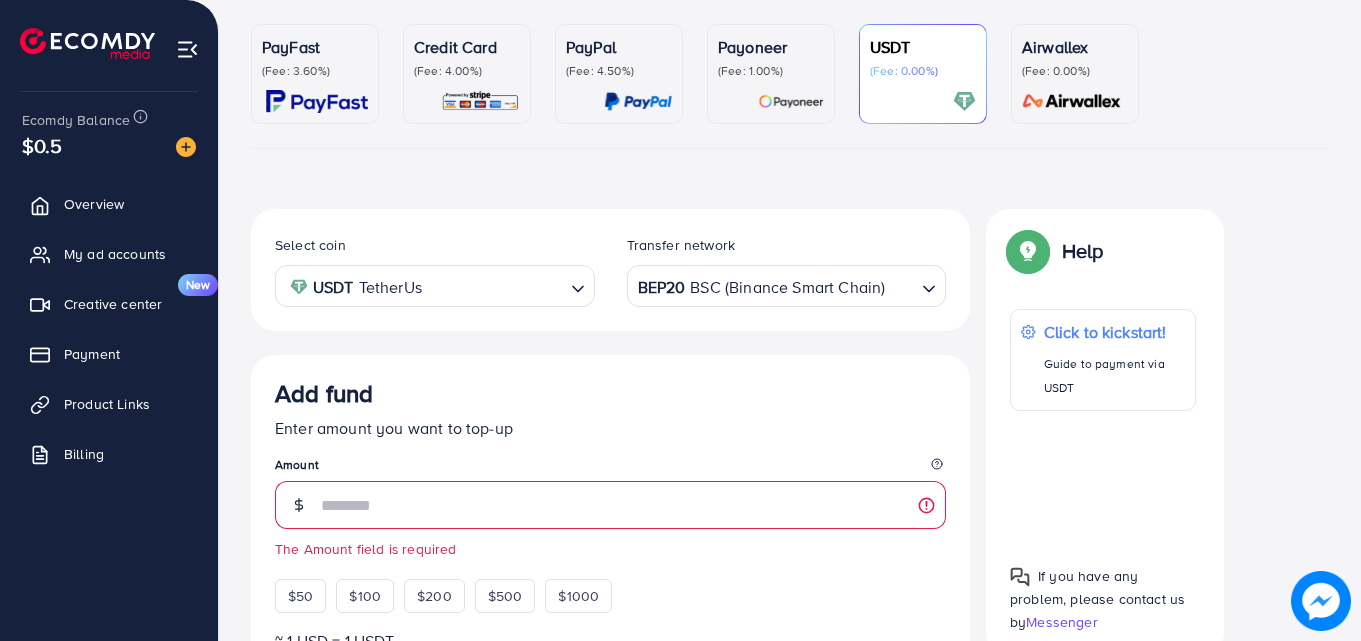 click on "Add fund  Enter amount you want to top-up Amount  The Amount field is required  $50 $100 $200 $500 $1000  ~ 1 USD = 1 USDT   Add USDT amount  1/2 I would like to make a donation to support my Account Manager. 5% 10% 15% 20%  Continue   Summary   Amount   50.72 USD   Payment Method  USDT  Coin type  USDT  Service charge   (6.00%)  3 USD  Transfer network  BEP20  Total Amount   53.72 USD" at bounding box center (610, 812) 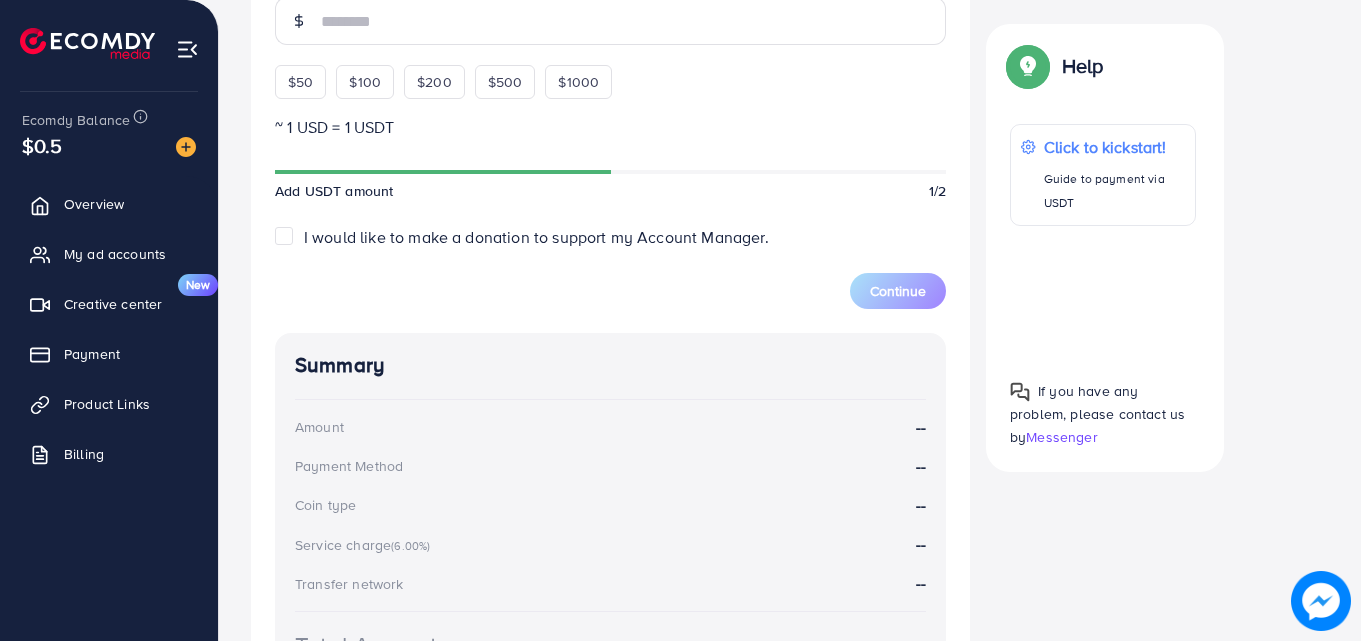 scroll, scrollTop: 656, scrollLeft: 0, axis: vertical 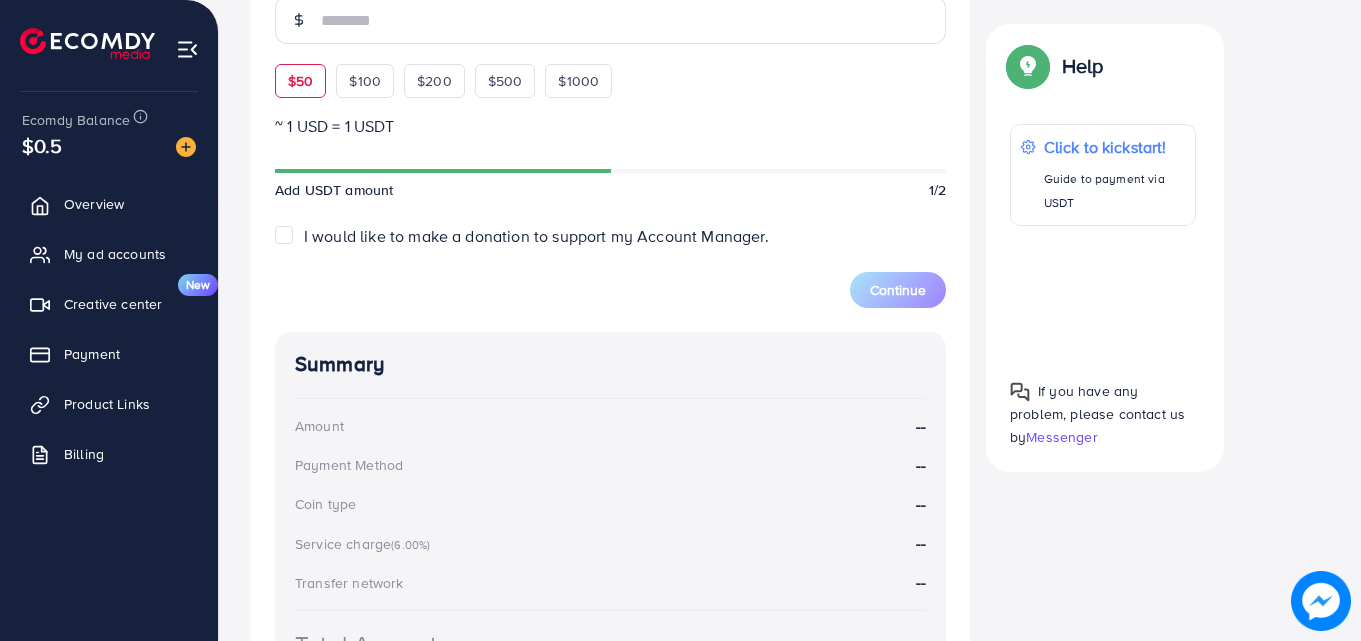 click on "Add fund  Enter amount you want to top-up Amount $50 $100 $200 $500 $1000  ~ 1 USD = 1 USDT   Add USDT amount  1/2 I would like to make a donation to support my Account Manager. 5% 10% 15% 20%  Continue" at bounding box center [610, 101] 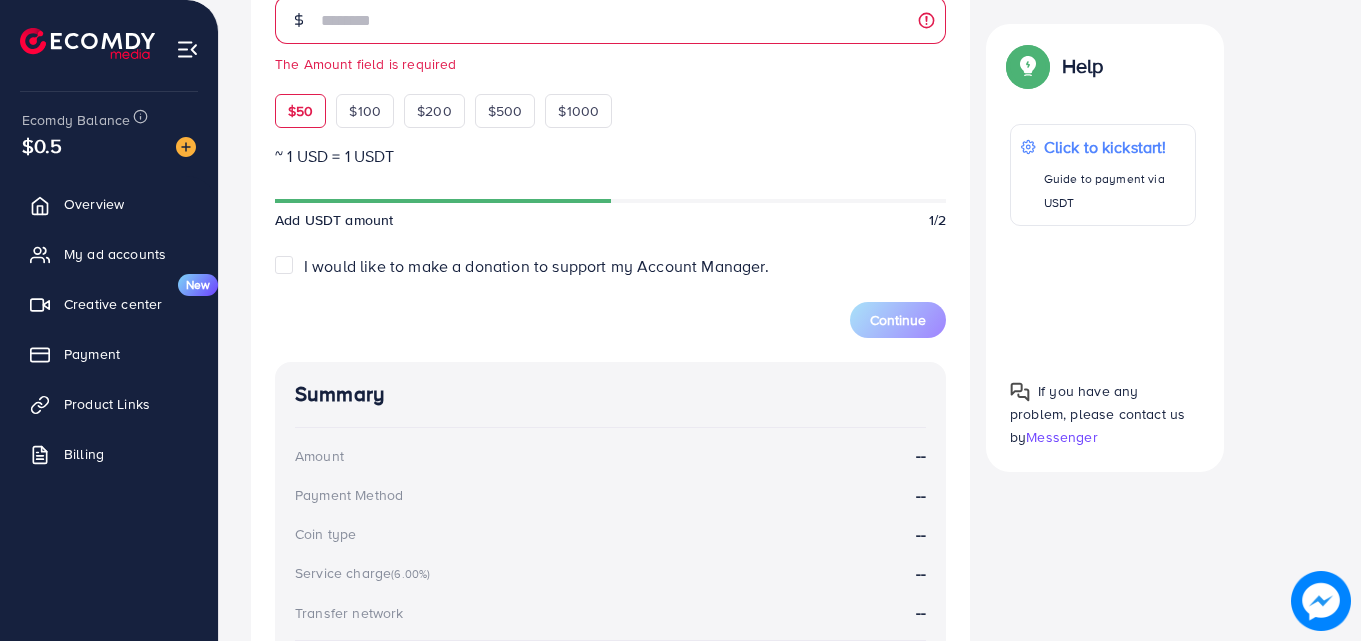 click on "$50" at bounding box center [300, 111] 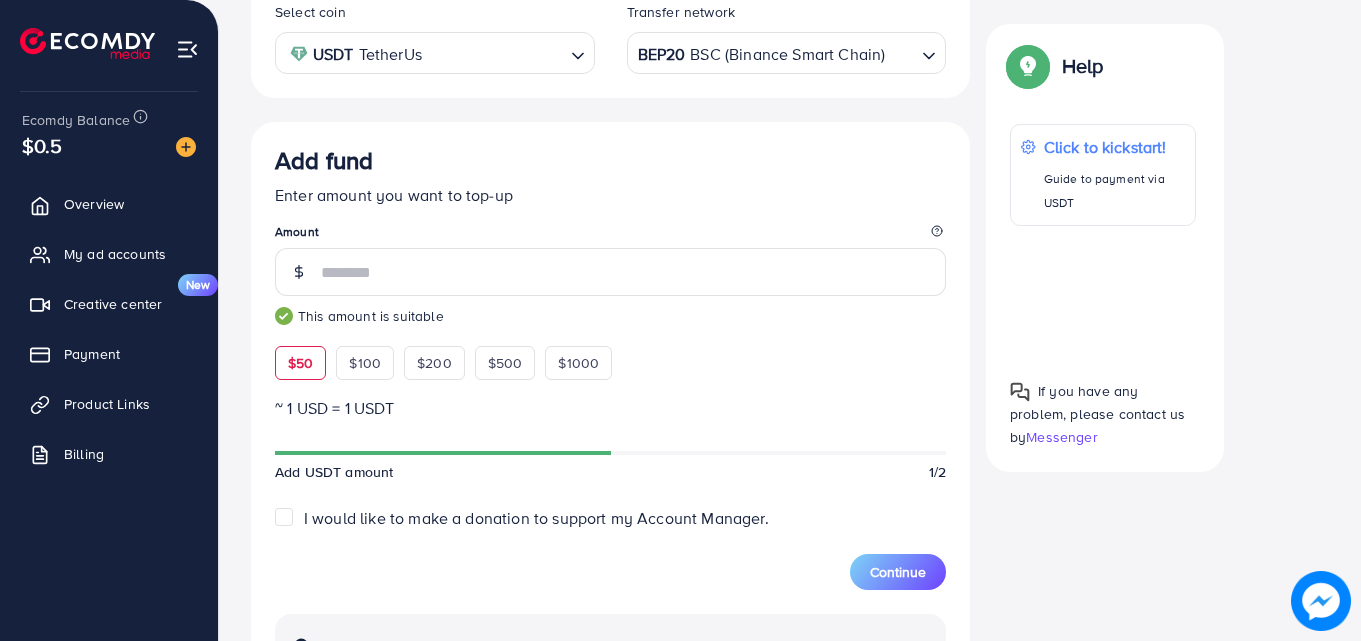 scroll, scrollTop: 256, scrollLeft: 0, axis: vertical 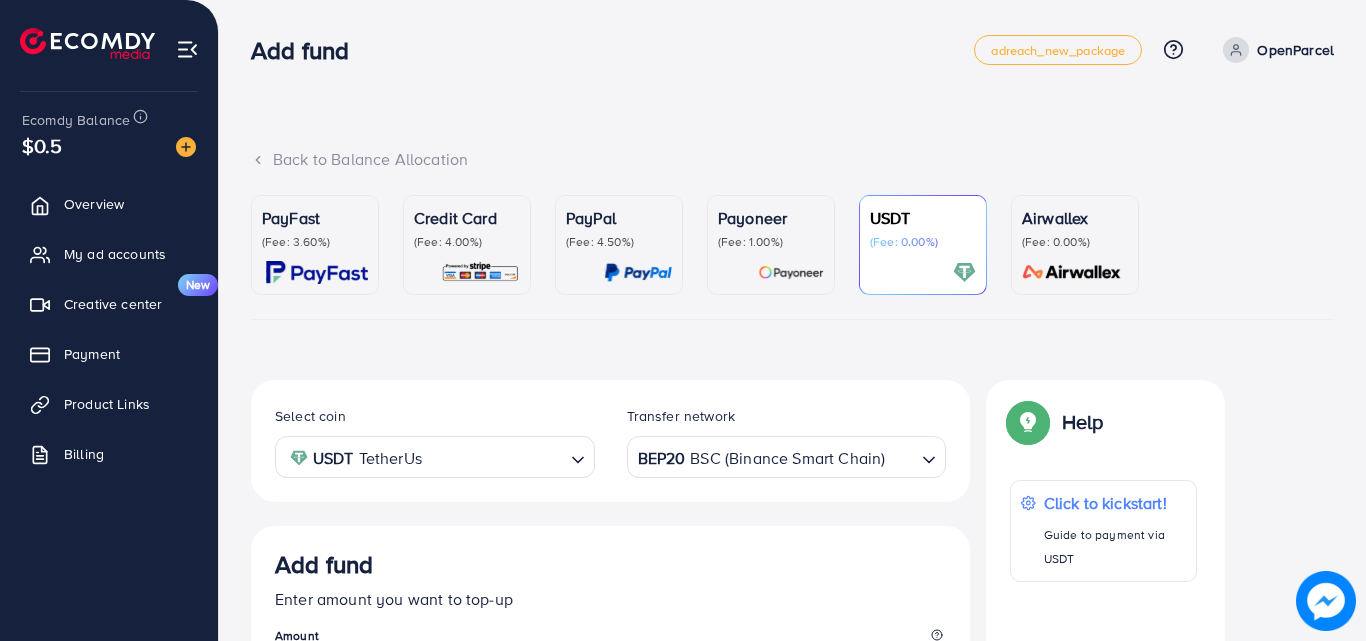 click on "$50 $100 $200 $500 $1000" at bounding box center (480, 732) 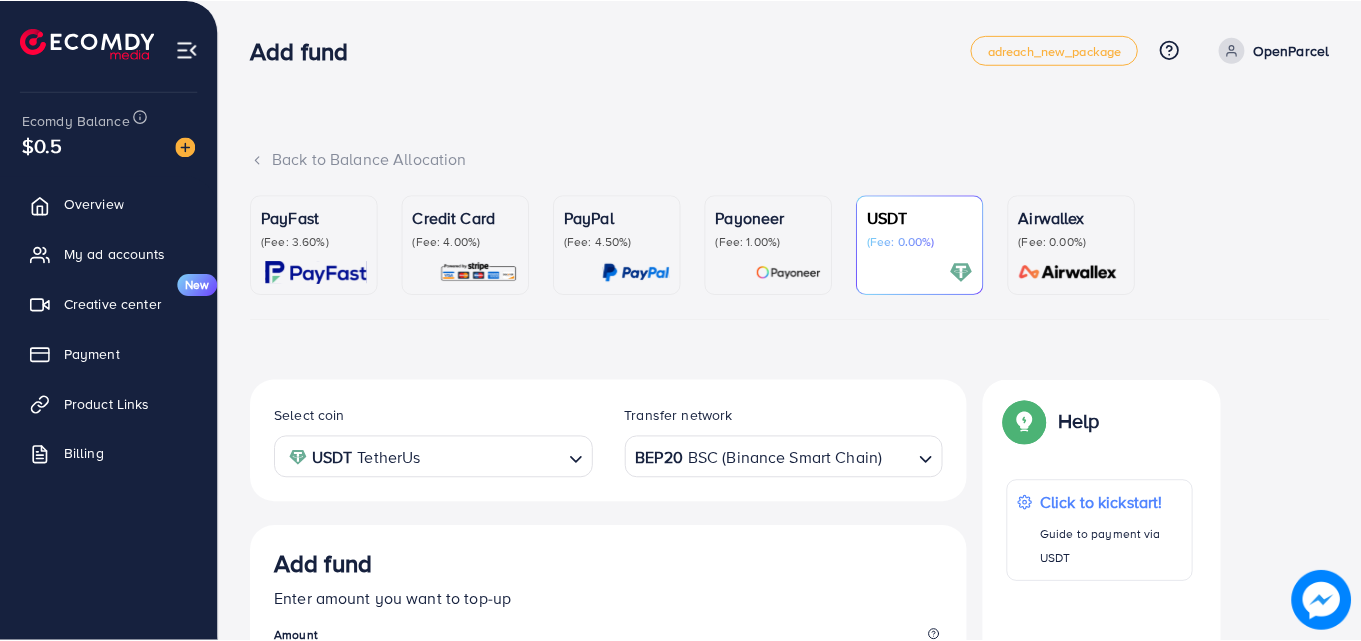 scroll, scrollTop: 356, scrollLeft: 0, axis: vertical 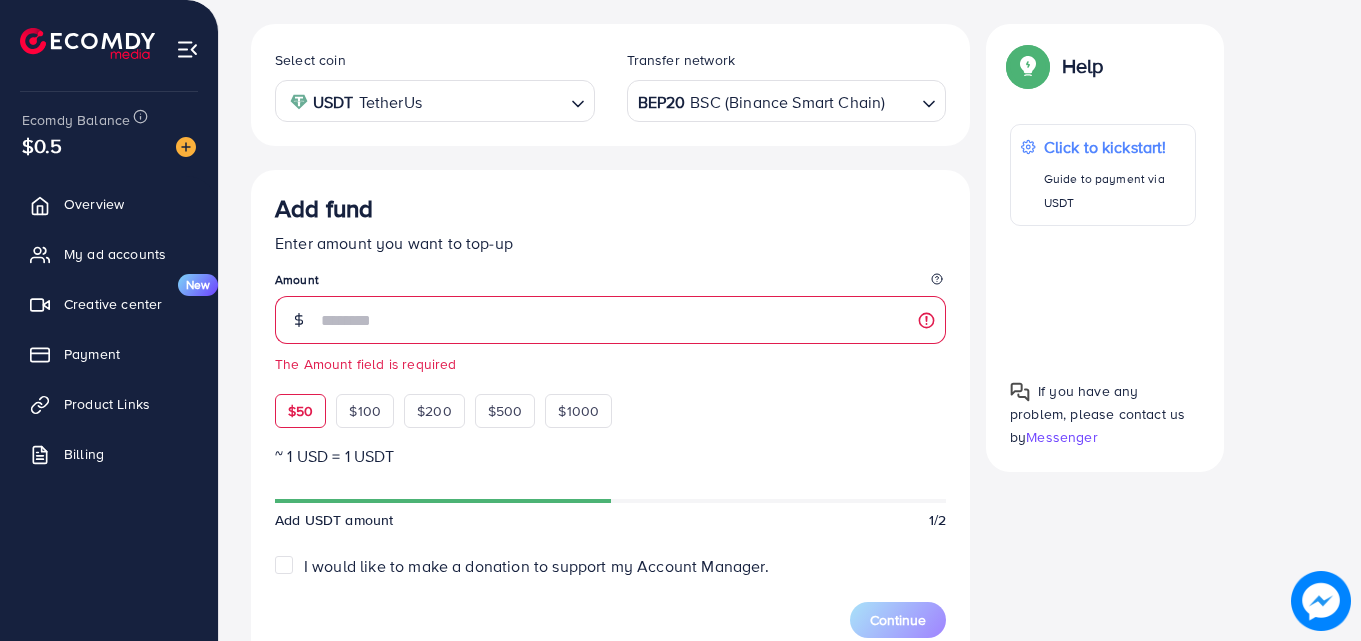click on "$50" at bounding box center (300, 411) 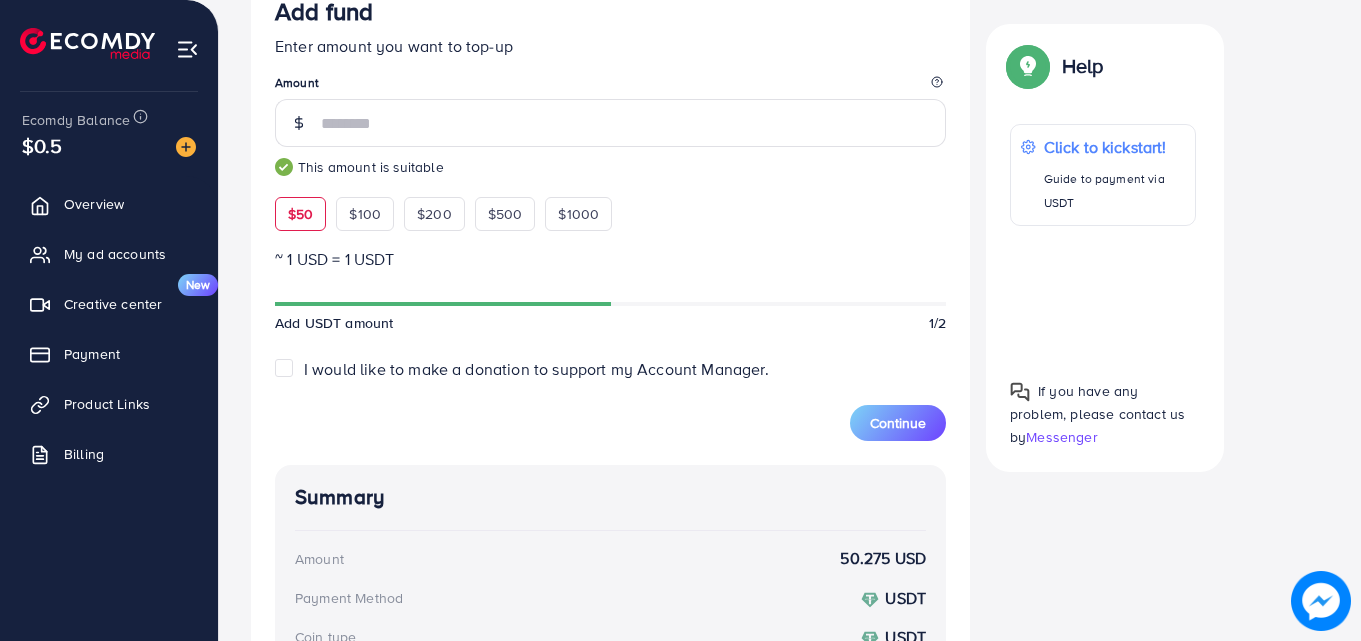 scroll, scrollTop: 156, scrollLeft: 0, axis: vertical 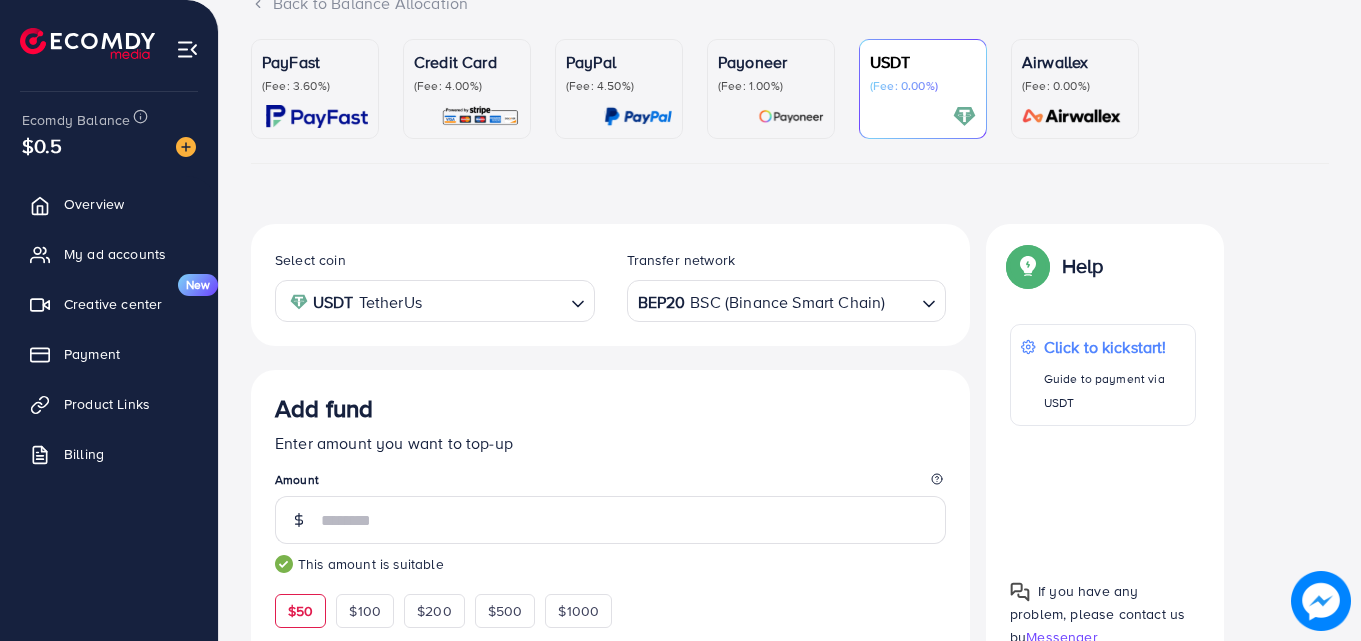 click on "BEP20 BSC (Binance Smart Chain)" at bounding box center [775, 299] 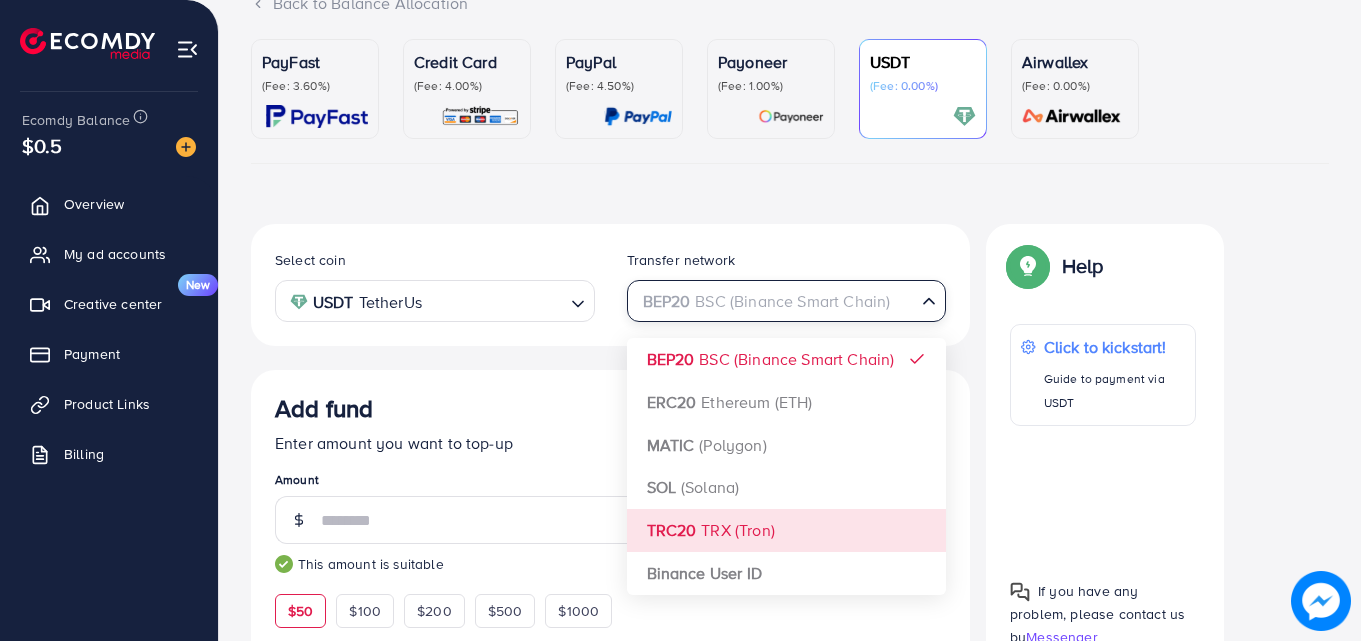 click on "Select coin   USDT TetherUs           Loading...     Transfer network   BEP20 BSC (Binance Smart Chain)           Loading...     BEP20 BSC (Binance Smart Chain) ERC20 Ethereum (ETH) MATIC (Polygon) SOL (Solana) TRC20 TRX (Tron) Binance User ID        Add fund  Enter amount you want to top-up Amount **  This amount is suitable  $50 $100 $200 $500 $1000  ~ 1 USD = 1 USDT   Add USDT amount  1/2 I would like to make a donation to support my Account Manager. 5% 10% 15% 20%  Continue   Summary   Amount   50.275 USD   Payment Method  USDT  Coin type  USDT  Service charge   (6.00%)  3 USD  Transfer network  BEP20  Total Amount   53.275 USD" at bounding box center [610, 754] 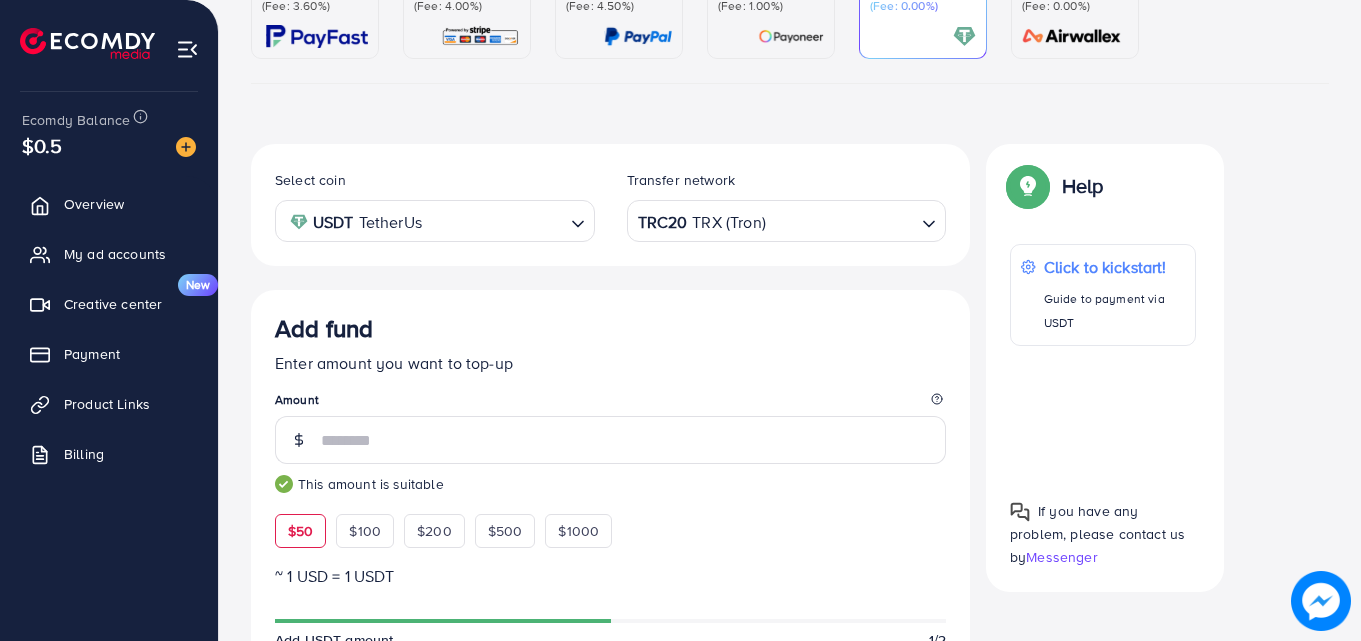 scroll, scrollTop: 356, scrollLeft: 0, axis: vertical 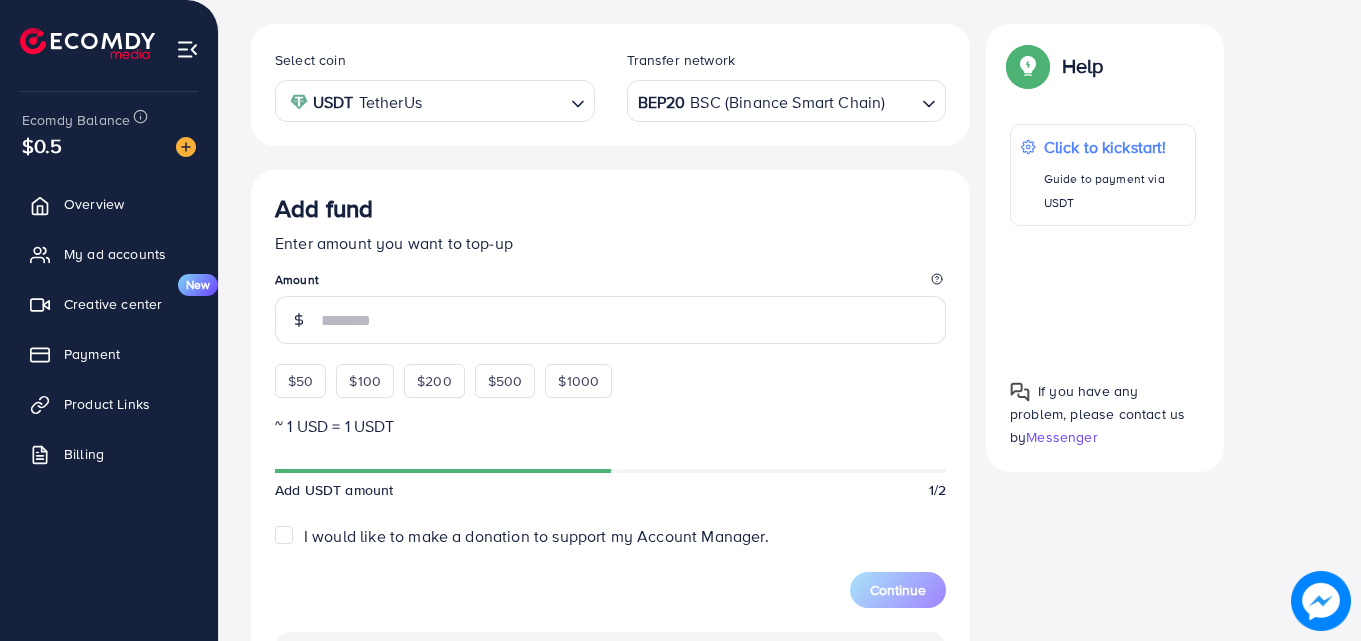 click on "$50 $100 $200 $500 $1000" at bounding box center [480, 376] 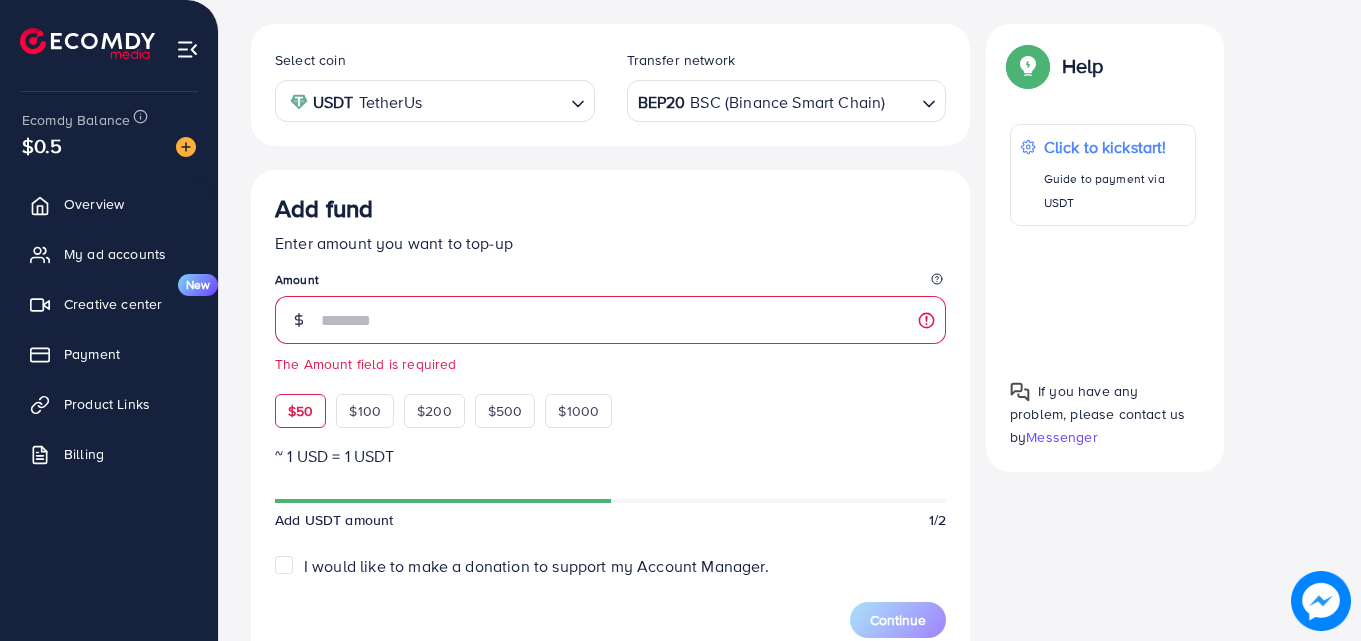 click on "$50" at bounding box center (300, 411) 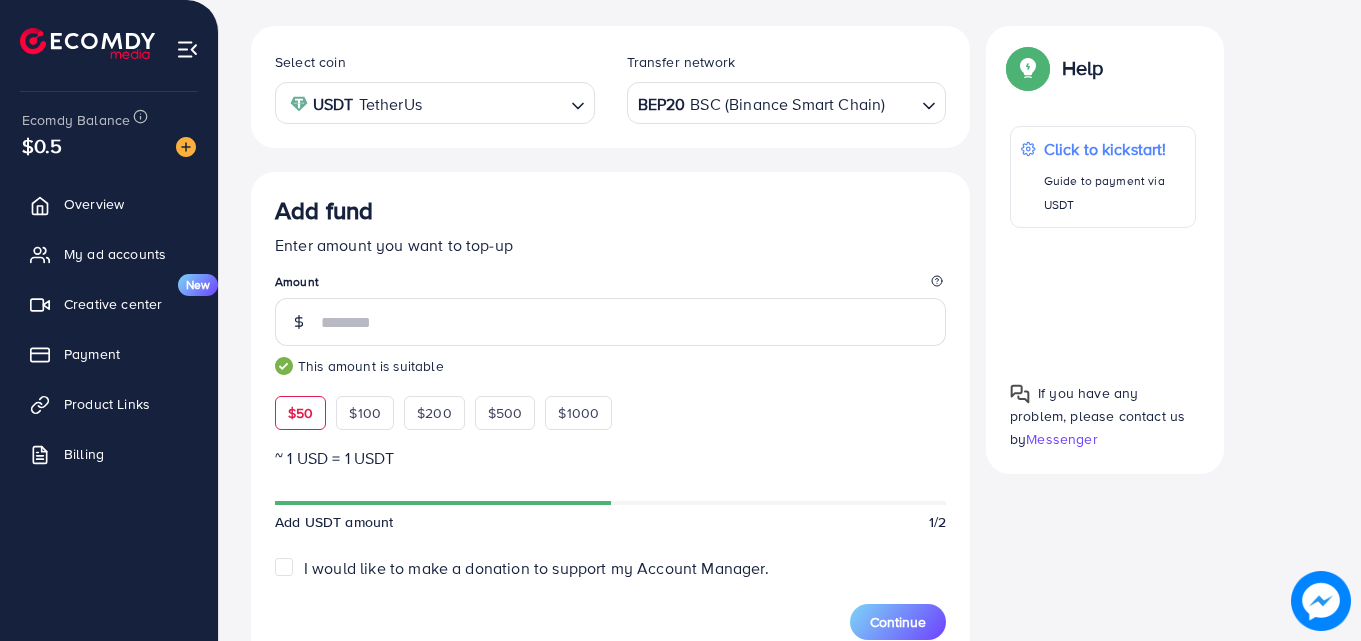 scroll, scrollTop: 356, scrollLeft: 0, axis: vertical 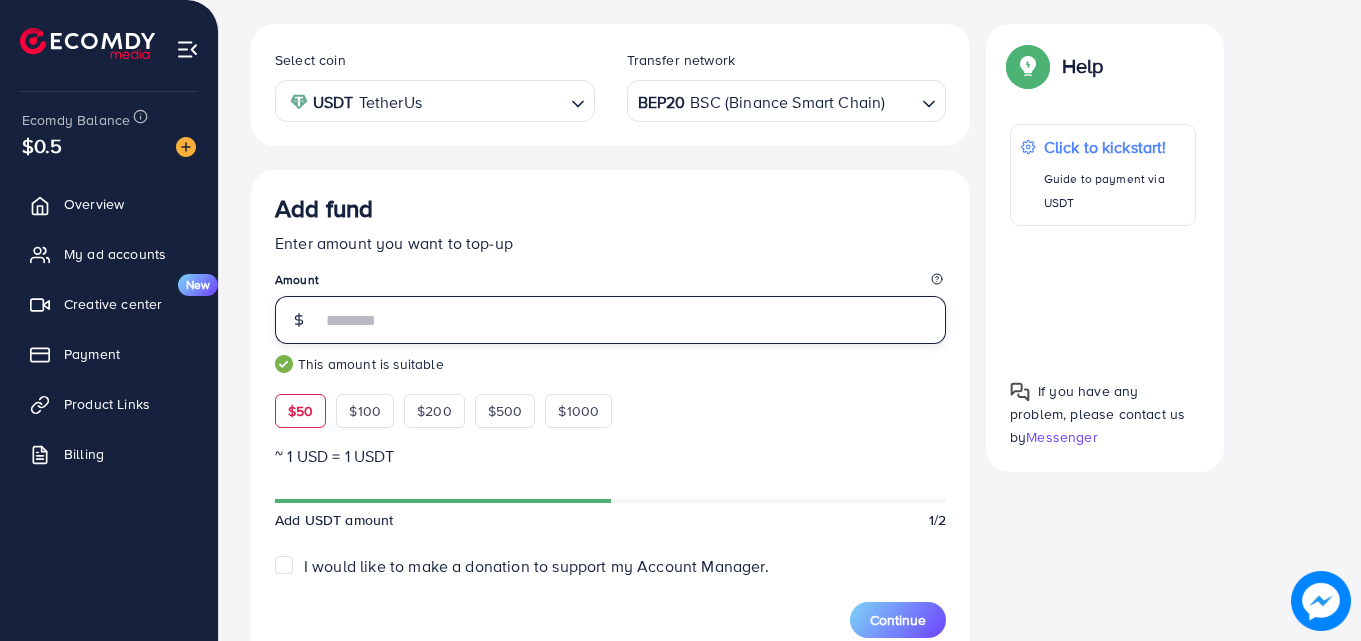 click on "**" at bounding box center (633, 320) 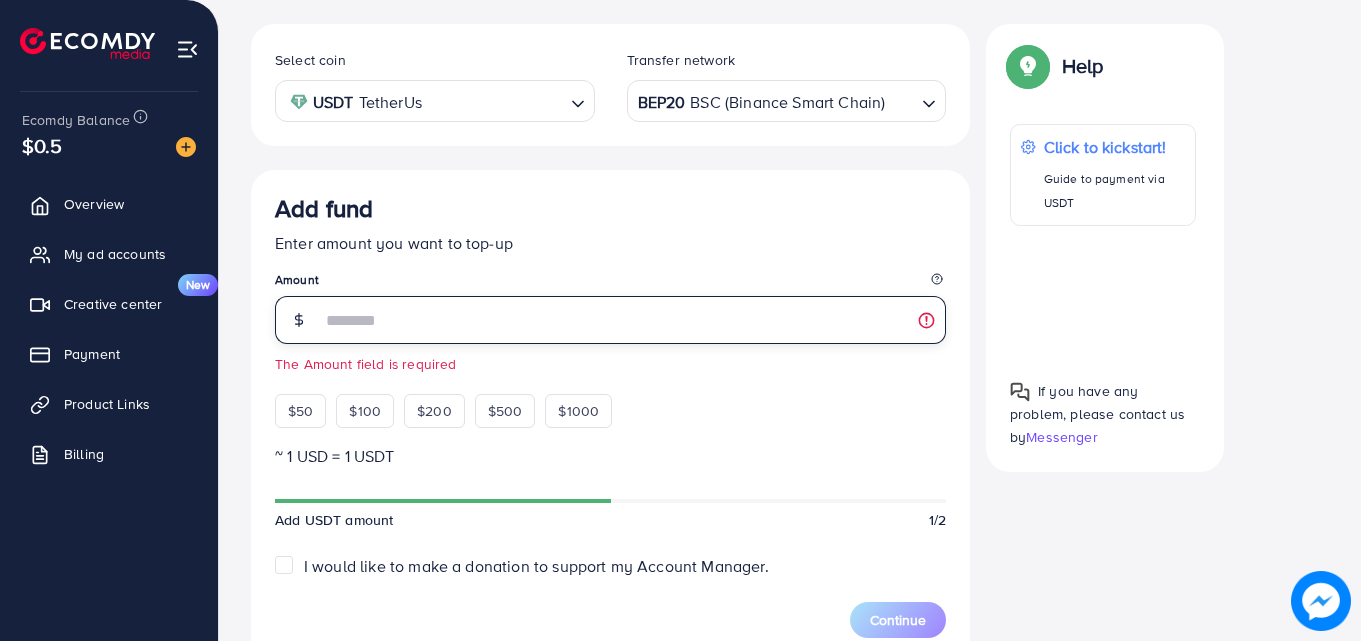type 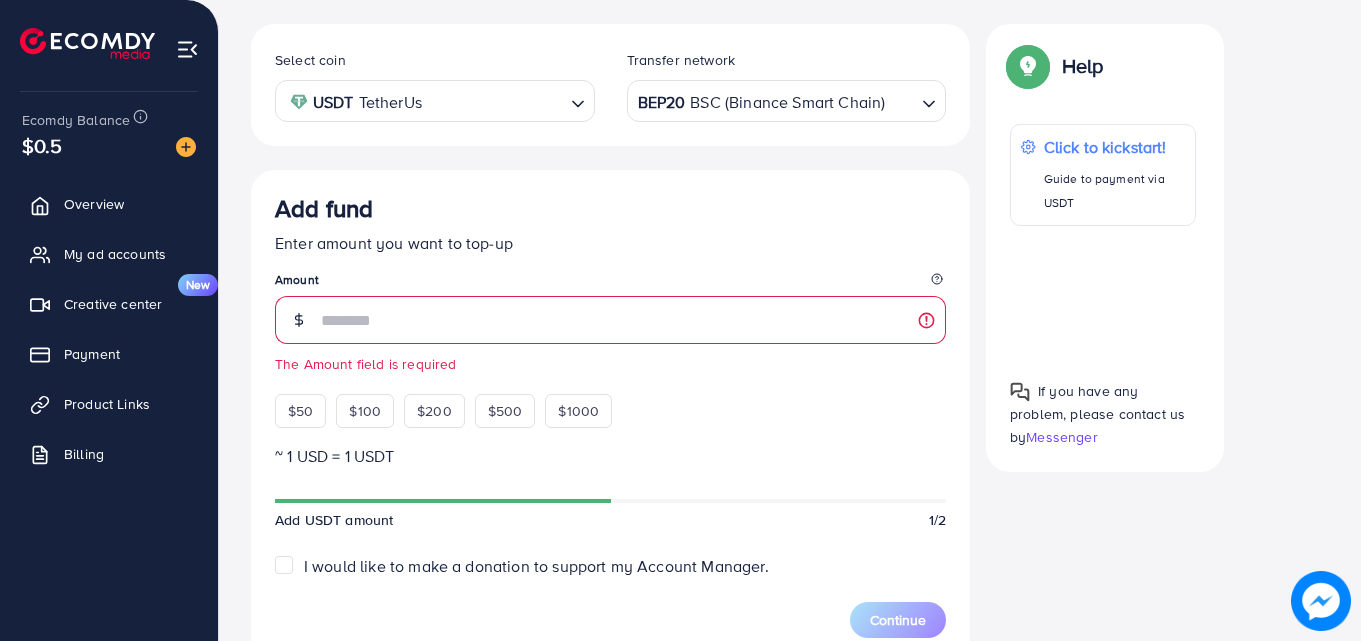 click on "Add fund  Enter amount you want to top-up Amount  The Amount field is required  $50 $100 $200 $500 $1000  ~ 1 USD = 1 USDT   Add USDT amount  1/2 I would like to make a donation to support my Account Manager. 5% 10% 15% 20%  Continue   Summary   Amount   50.294 USD   Payment Method  USDT  Coin type  USDT  Service charge   (6.00%)  3 USD  Transfer network  BEP20  Total Amount   53.294 USD" at bounding box center [610, 627] 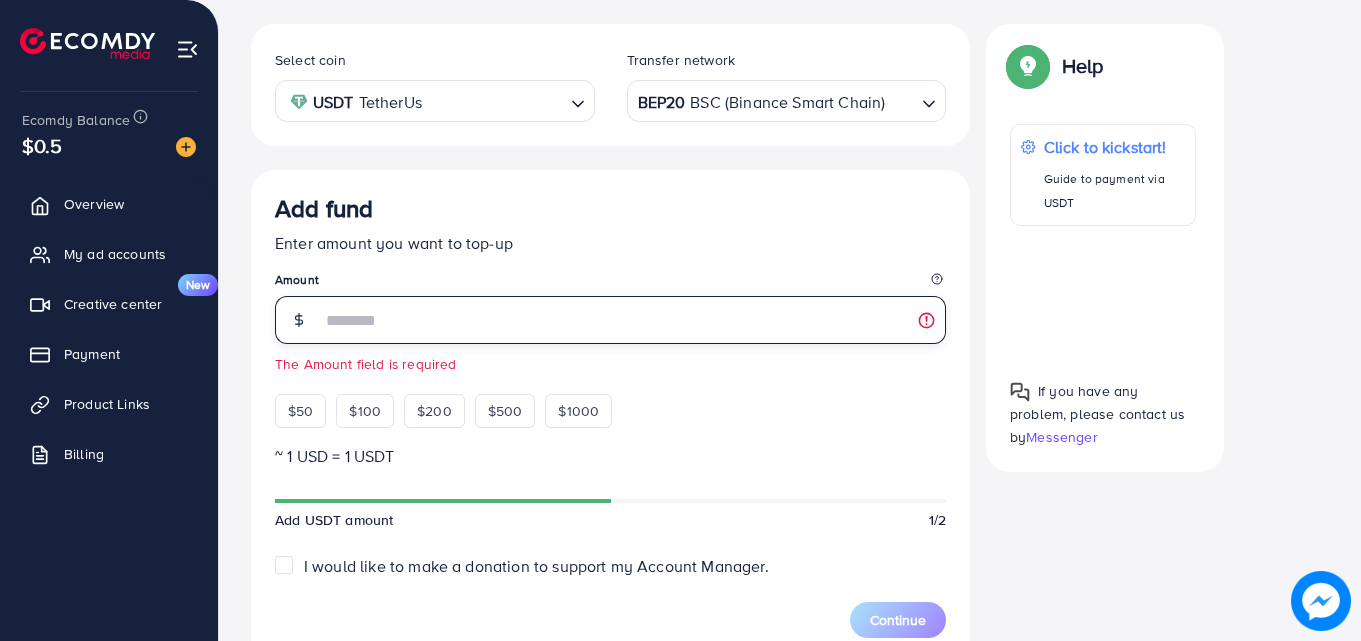 click at bounding box center (633, 320) 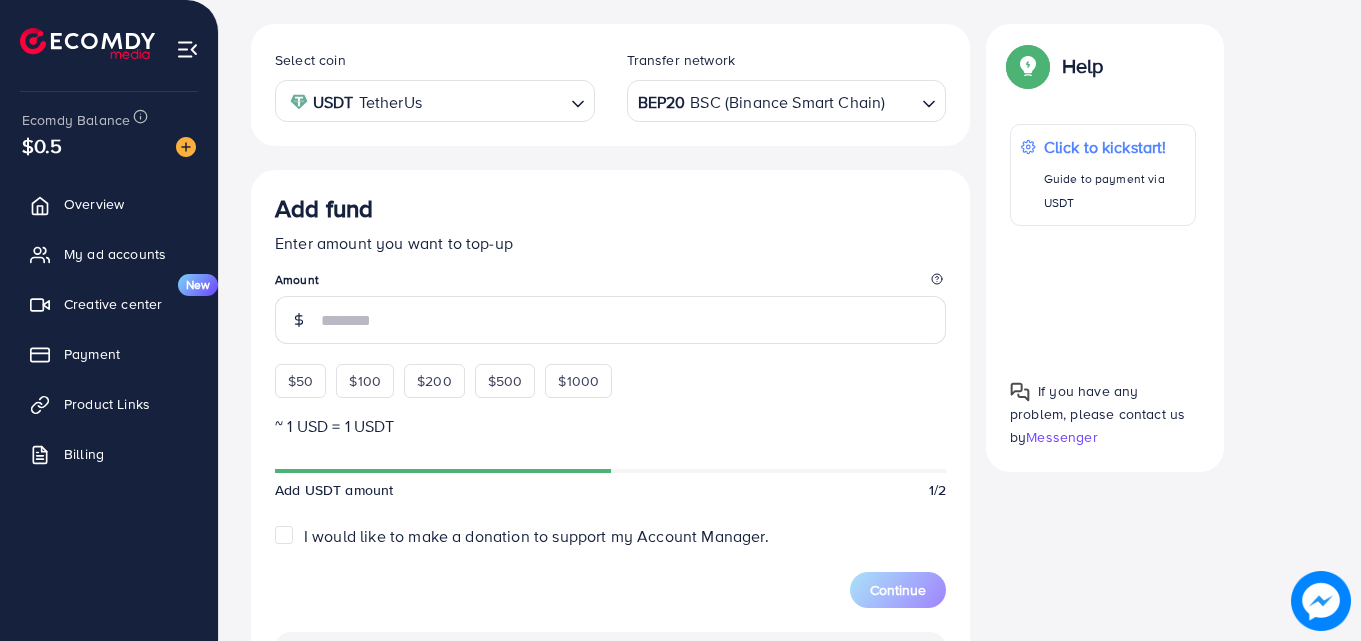 scroll, scrollTop: 356, scrollLeft: 0, axis: vertical 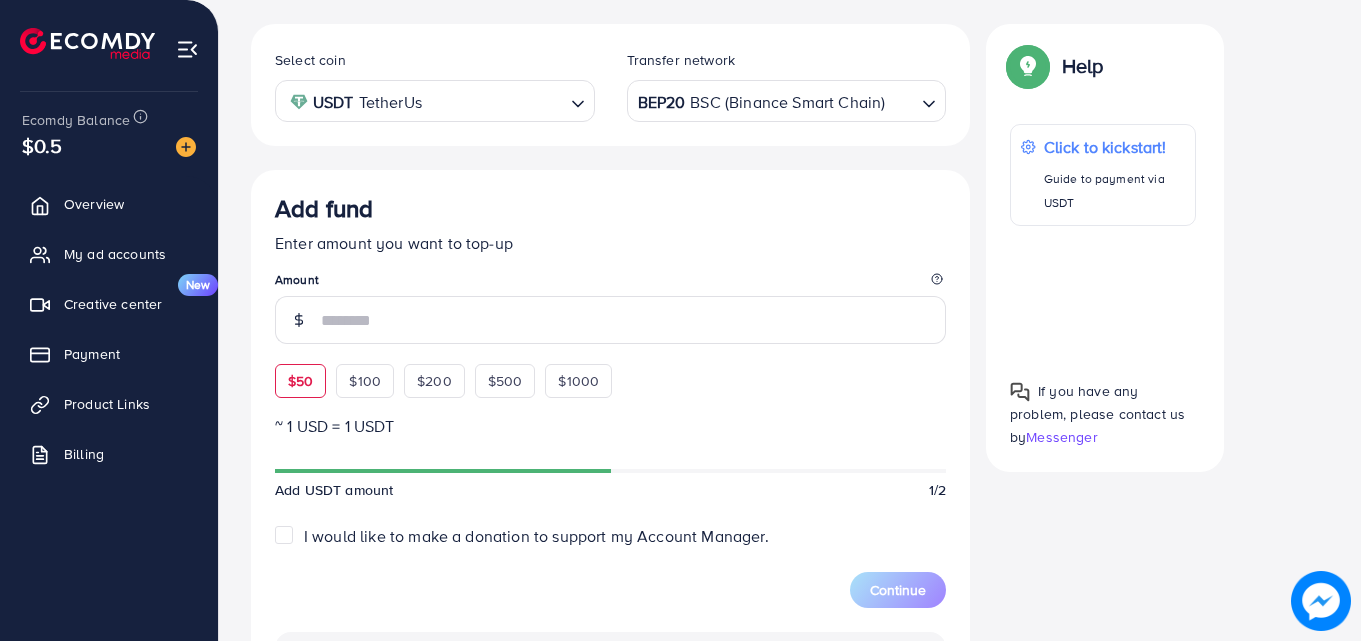 click on "$50 $100 $200 $500 $1000" at bounding box center (480, 376) 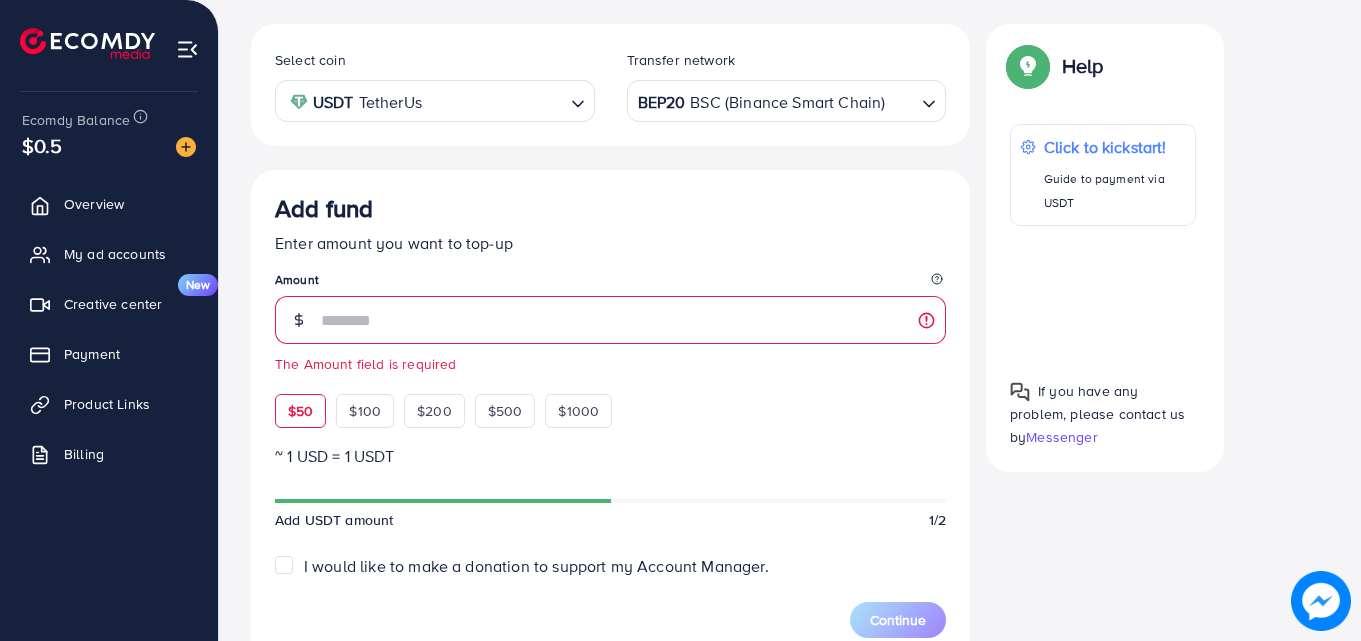 click on "$50" at bounding box center [300, 411] 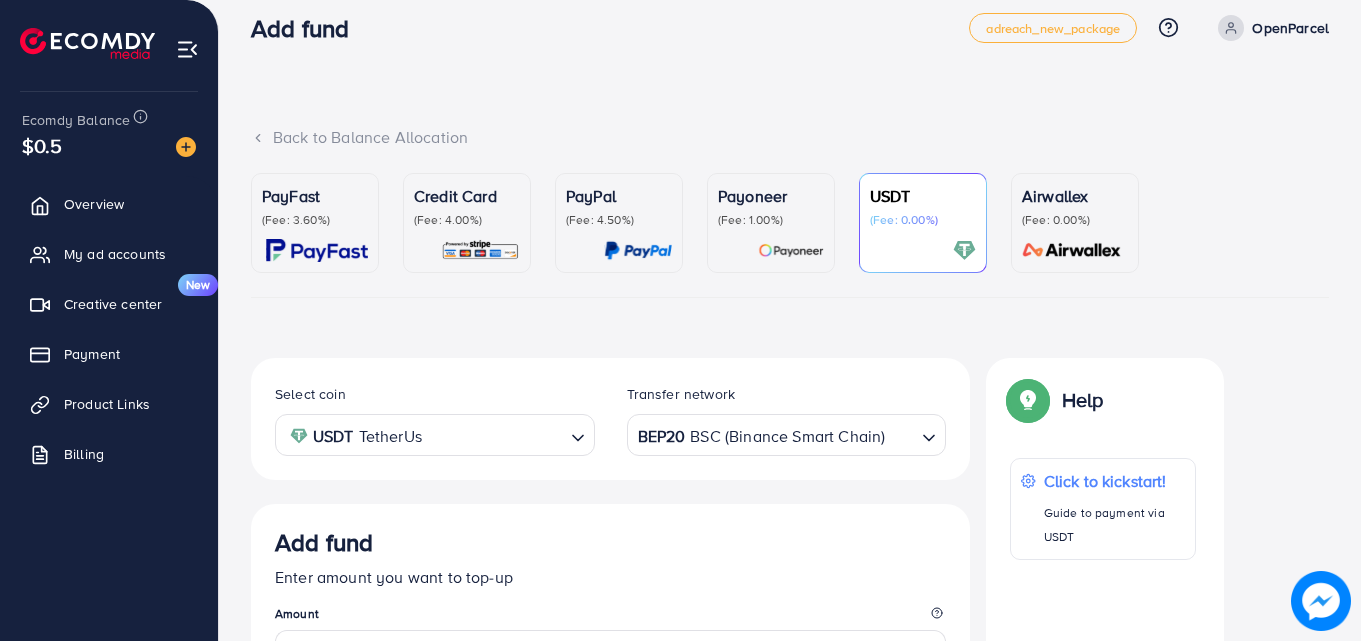 scroll, scrollTop: 0, scrollLeft: 0, axis: both 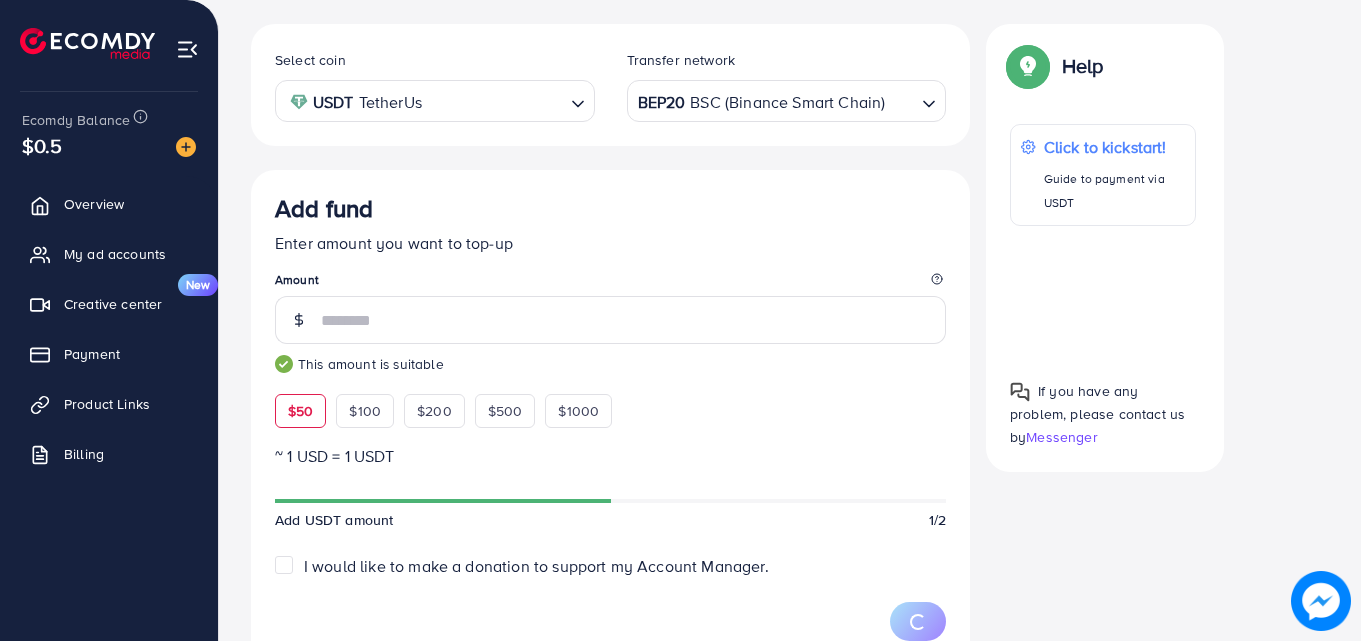 click on "PayFast   (Fee: 3.60%)   Credit Card   (Fee: 4.00%)   PayPal   (Fee: 4.50%)   Payoneer   (Fee: 1.00%)   USDT   (Fee: 0.00%)   Airwallex   (Fee: 0.00%)   Currency Code:   Merchant ID:   Merchant Name:   Token:   Success URL:   Failure URL:   Checkout URL:   Customer Email:   Customer Mobile:   Transaction Amount:   Basket ID:   Transaction Date:  Add fund Enter amount you want to top-up Amount $[AMOUNT] $[AMOUNT] $[AMOUNT] $[AMOUNT] $[AMOUNT] Support your AM with a donation 5% 10% 15% 20%  Pay now   Summary   Amount   --   Payment Method   --   Service charge  (6.00%)   --   Tip   --   Subtotal   --   Converted subtotal   --   PayFast fee   (3.60%)   --   Total Amount   --   Help   Help   Click to kickstart!   Guide to payment via USDT   If you have any problem, please contact us by   Messenger   If you have any problem, please contact us by   Messenger   Top-up Success!   Thanks you for your purchase. Please check your balance again.   Summary   Client   OpenParcel   Amount   0 USD   Payment Method   Visa   Service charge  0 USD 5%" at bounding box center (790, 483) 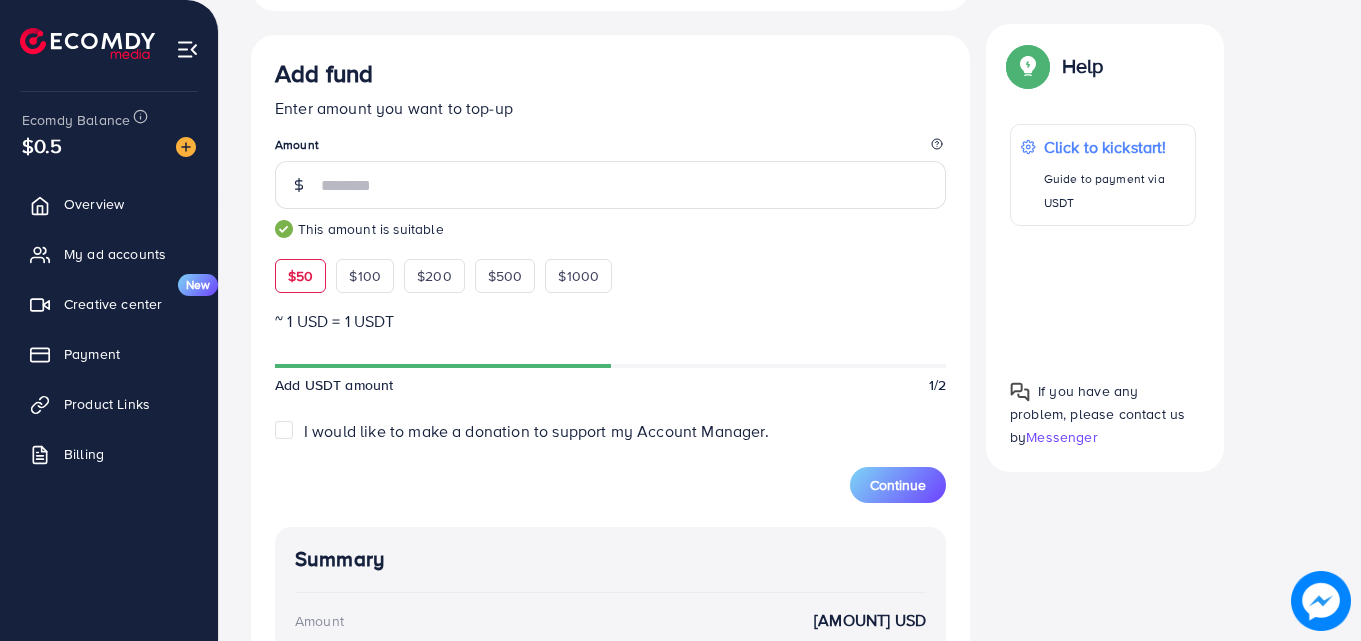 scroll, scrollTop: 456, scrollLeft: 0, axis: vertical 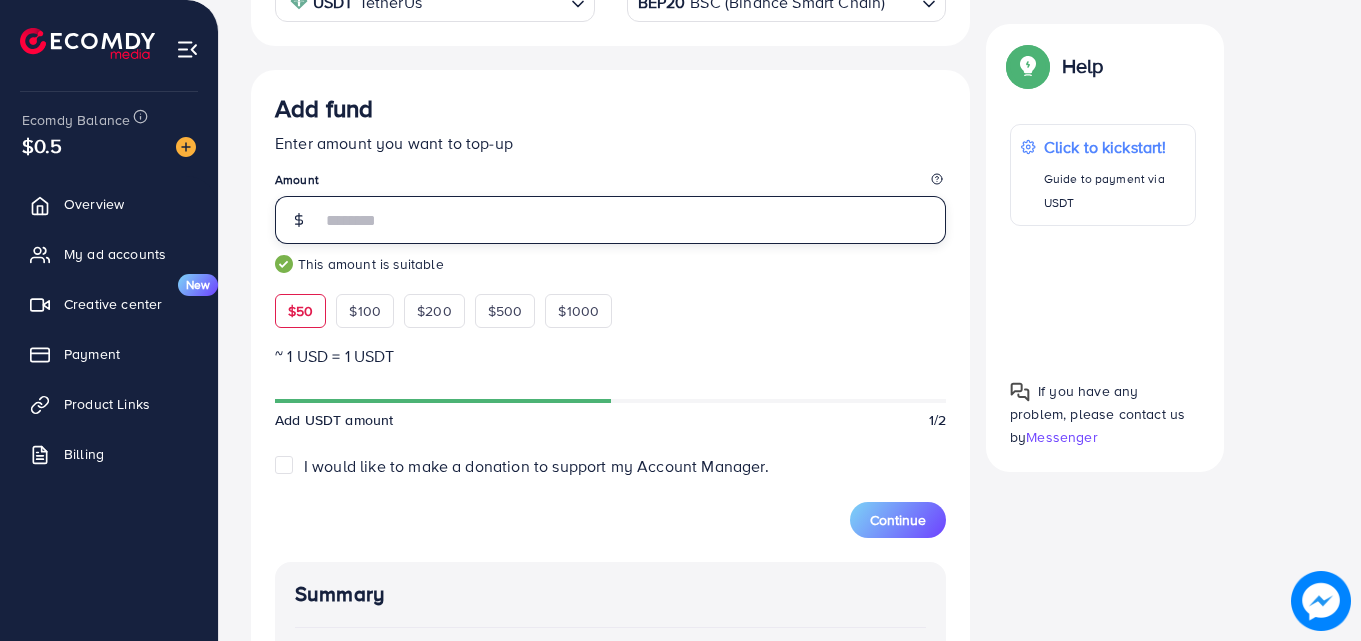 click on "**" at bounding box center (633, 220) 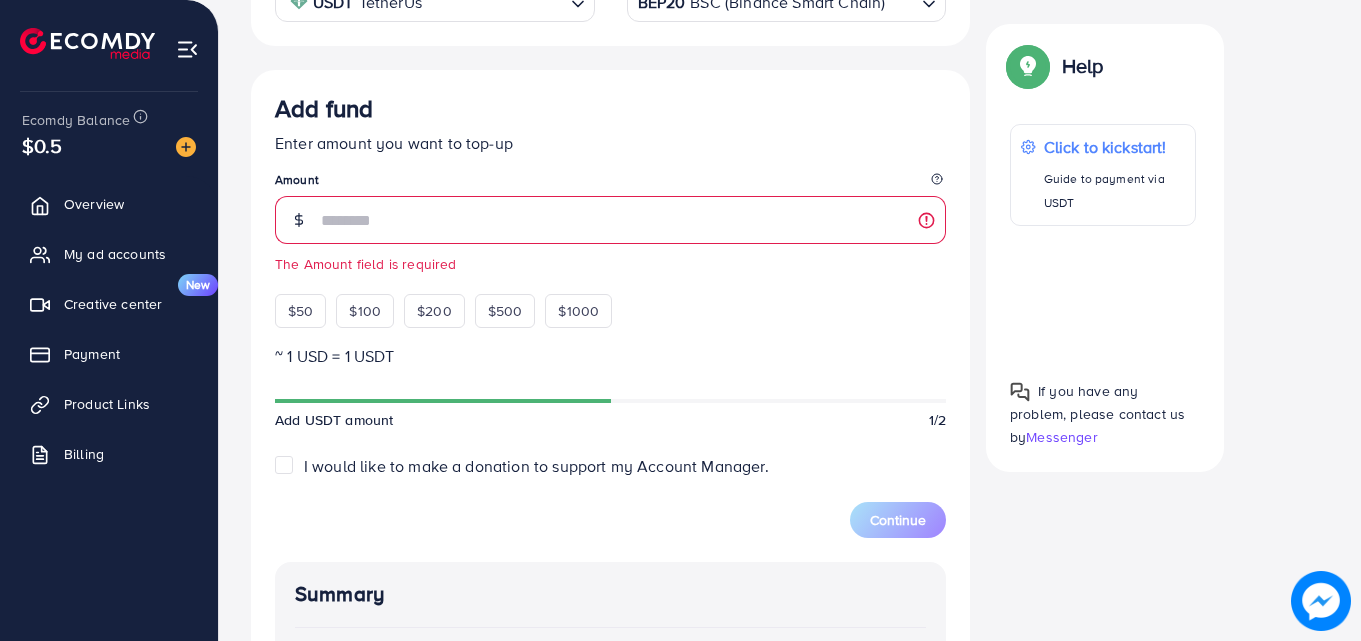 click on "PayFast   (Fee: 3.60%)   Credit Card   (Fee: 4.00%)   PayPal   (Fee: 4.50%)   Payoneer   (Fee: 1.00%)   USDT   (Fee: 0.00%)   Airwallex   (Fee: 0.00%)   Currency Code:   Merchant ID:   Merchant Name:   Token:   Success URL:   Failure URL:   Checkout URL:   Customer Email:   Customer Mobile:   Transaction Amount:   Basket ID:   Transaction Date:  Add fund Enter amount you want to top-up Amount $50 $100 $200 $500 $1000 Support your AM with a donation 5% 10% 15% 20%  Pay now   Summary   Amount   --   Payment Method   --   Service charge   (6.00%)   --   Tip   --   Subtotal   --   Converted subtotal   --   PayFast fee   (3.60%)   --   Total Amount   --   Help   Help   Click to kickstart!   Guide to payment via USDT   If you have any problem, please contact us by   Messenger   If you have any problem, please contact us by   Messenger   Top-up Success!   Thanks you for your purchase. Please check your balance again.   Summary   Client   OpenParcel   Amount   0 USD   Payment Method   Visa   Service charge  0 USD 5%" at bounding box center (790, 381) 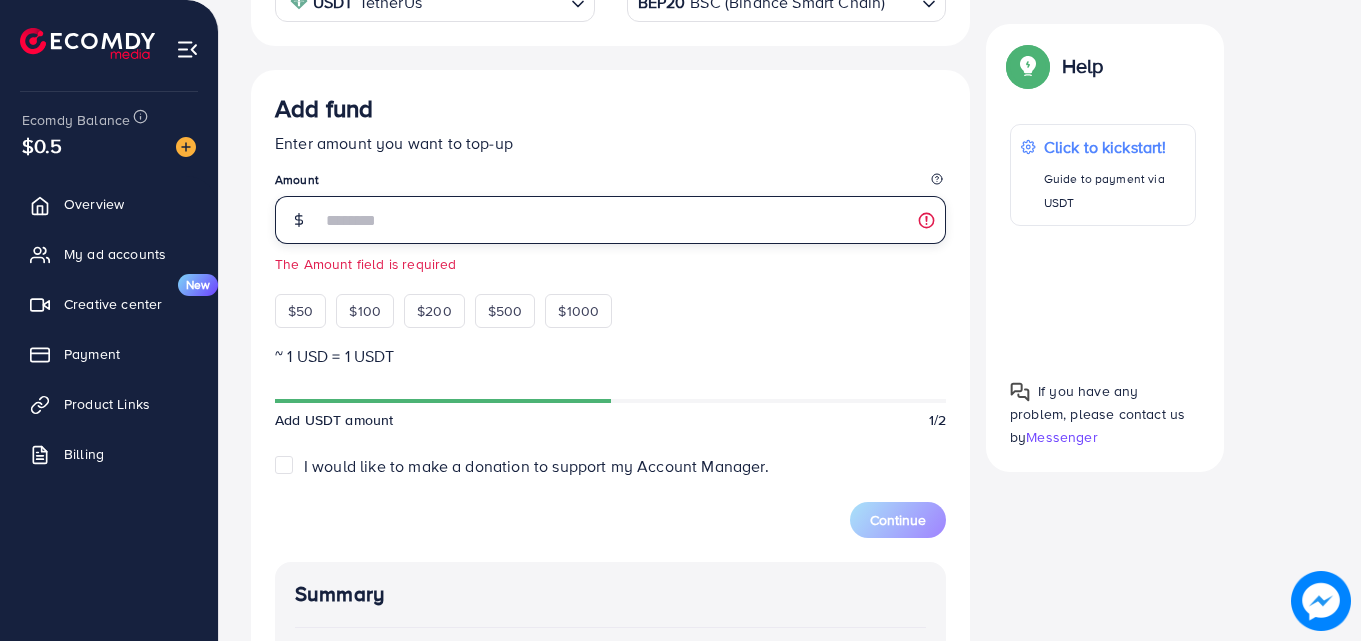 click at bounding box center (633, 220) 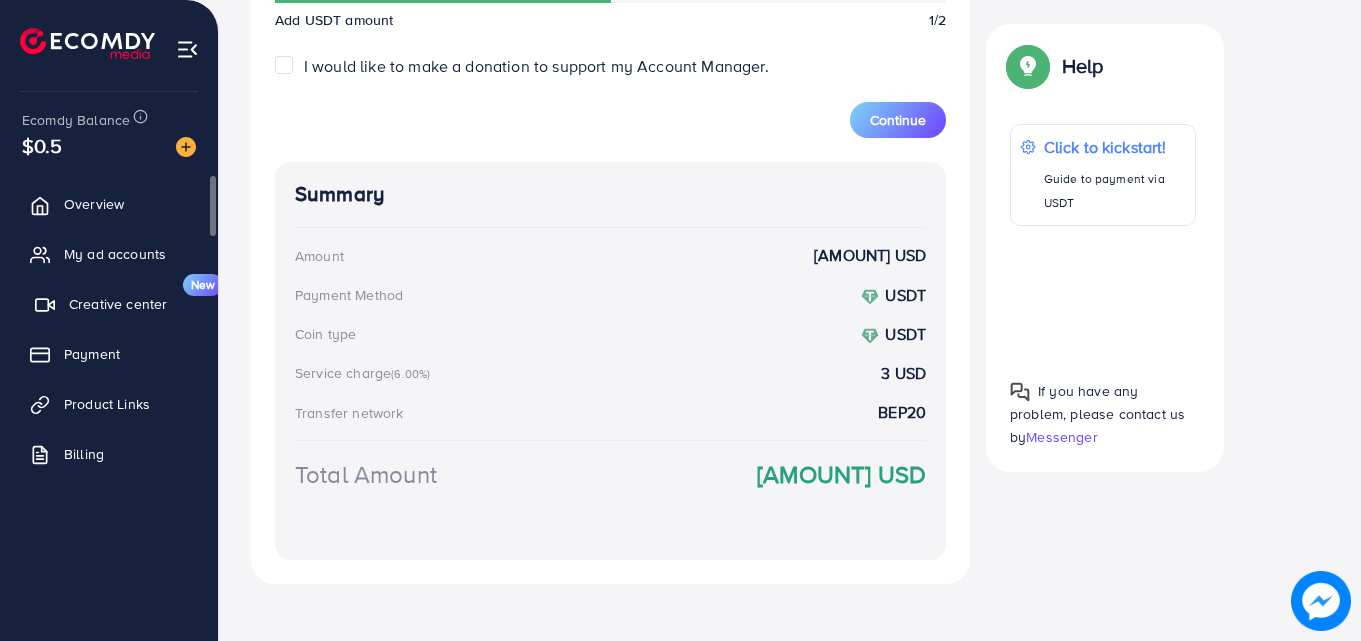 scroll, scrollTop: 656, scrollLeft: 0, axis: vertical 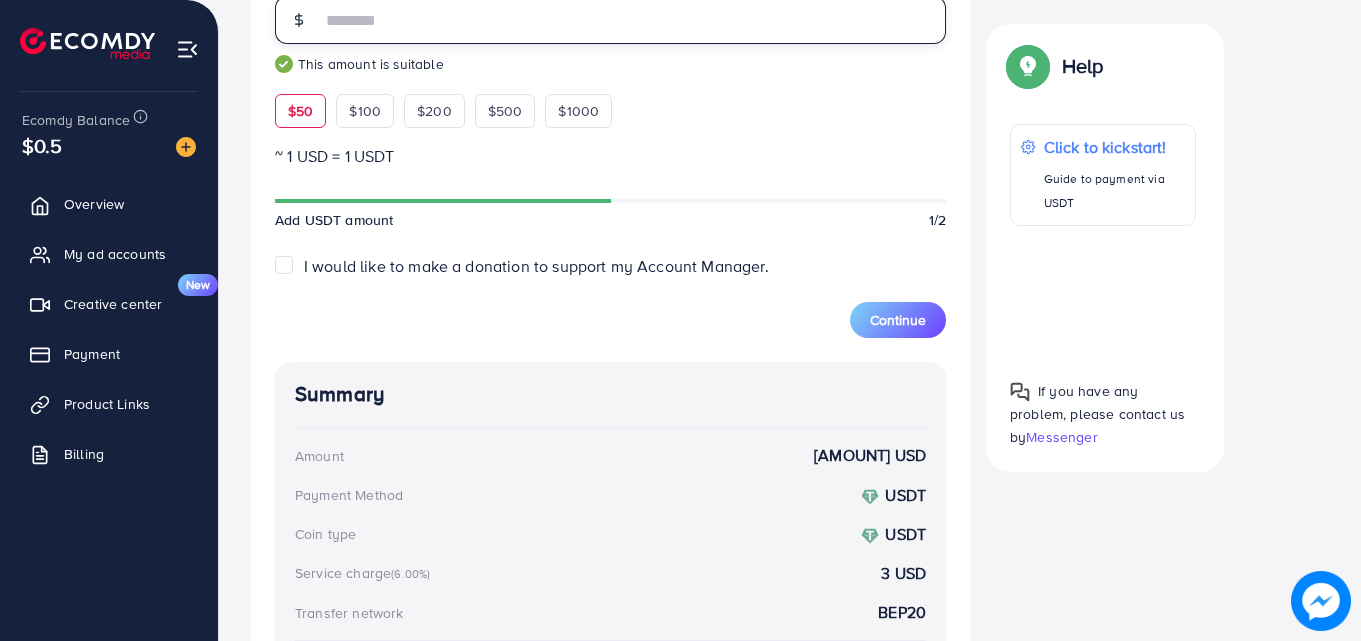 type on "*" 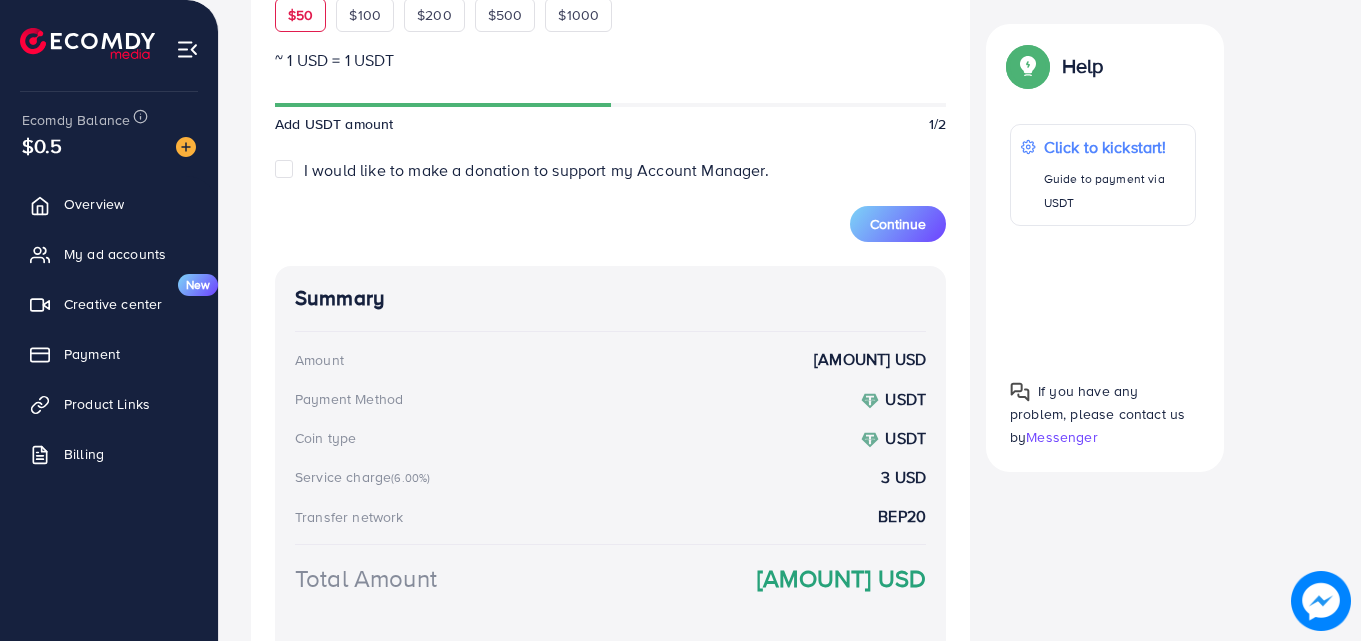 scroll, scrollTop: 656, scrollLeft: 0, axis: vertical 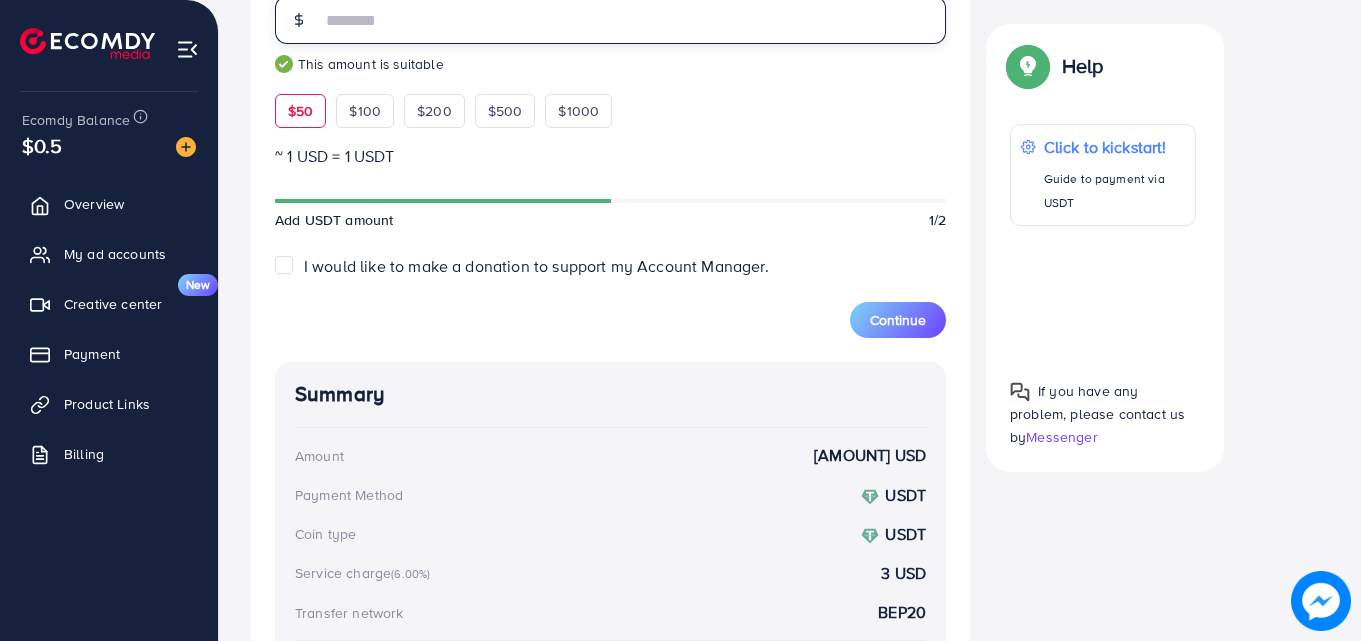 type on "*" 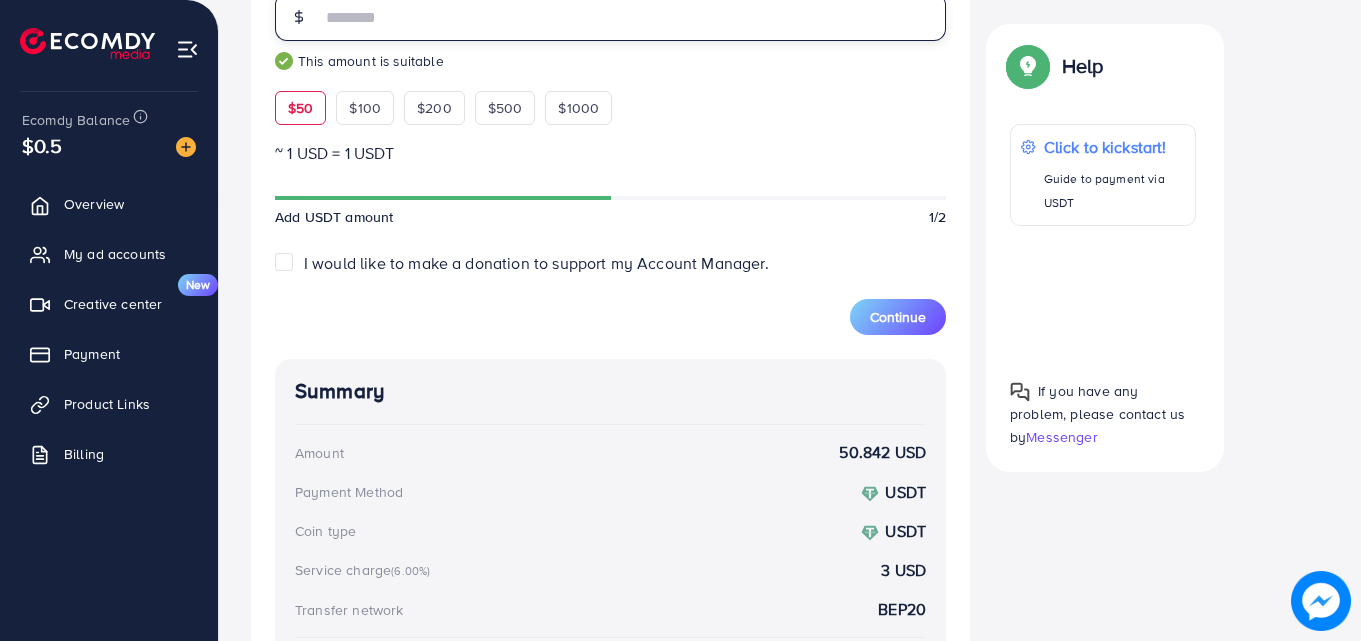 scroll, scrollTop: 456, scrollLeft: 0, axis: vertical 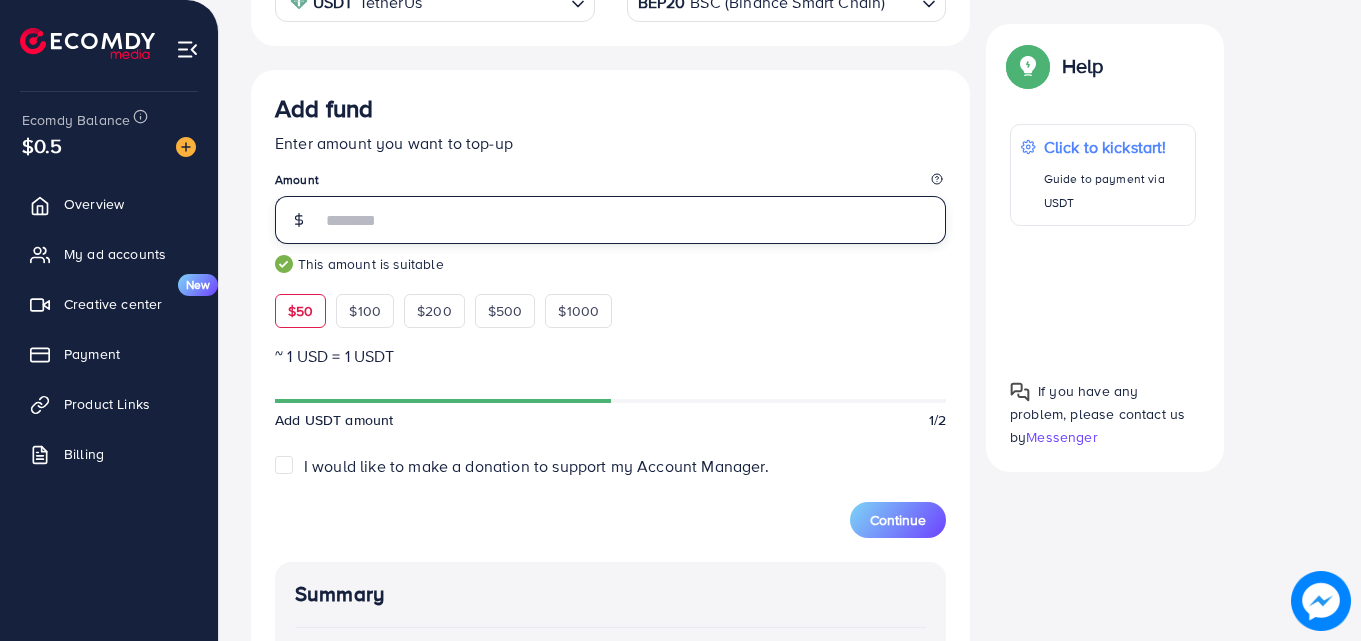 click on "**" at bounding box center [633, 220] 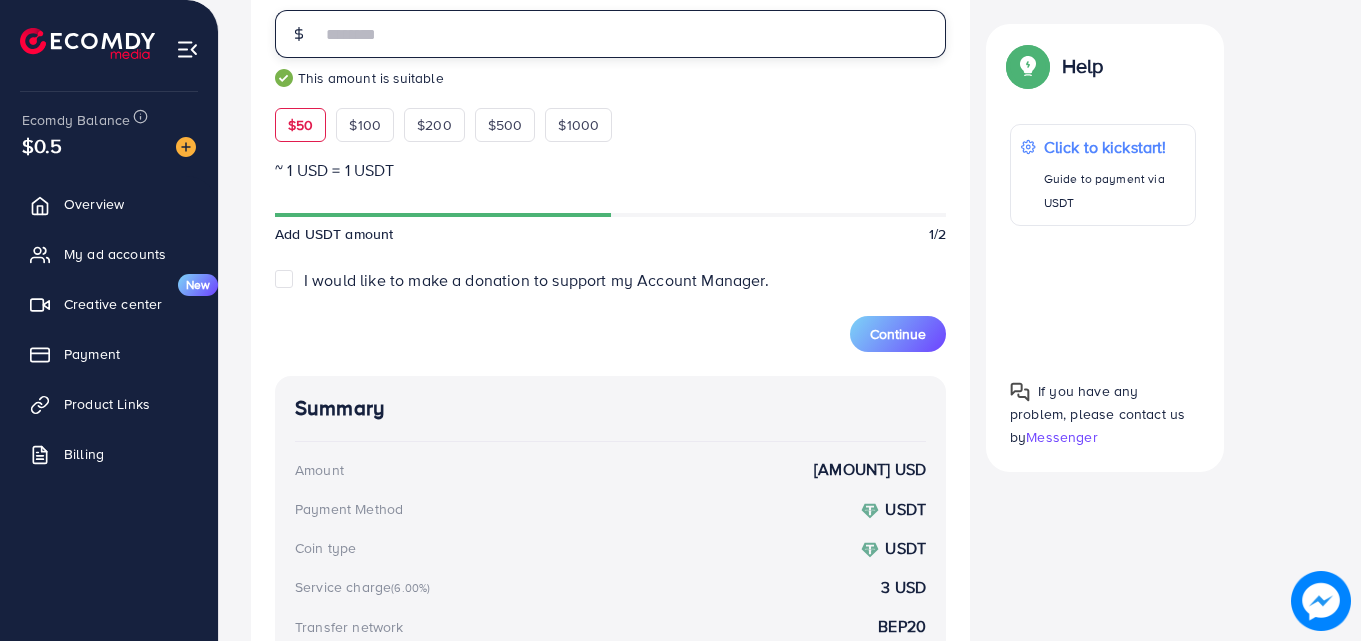 scroll, scrollTop: 456, scrollLeft: 0, axis: vertical 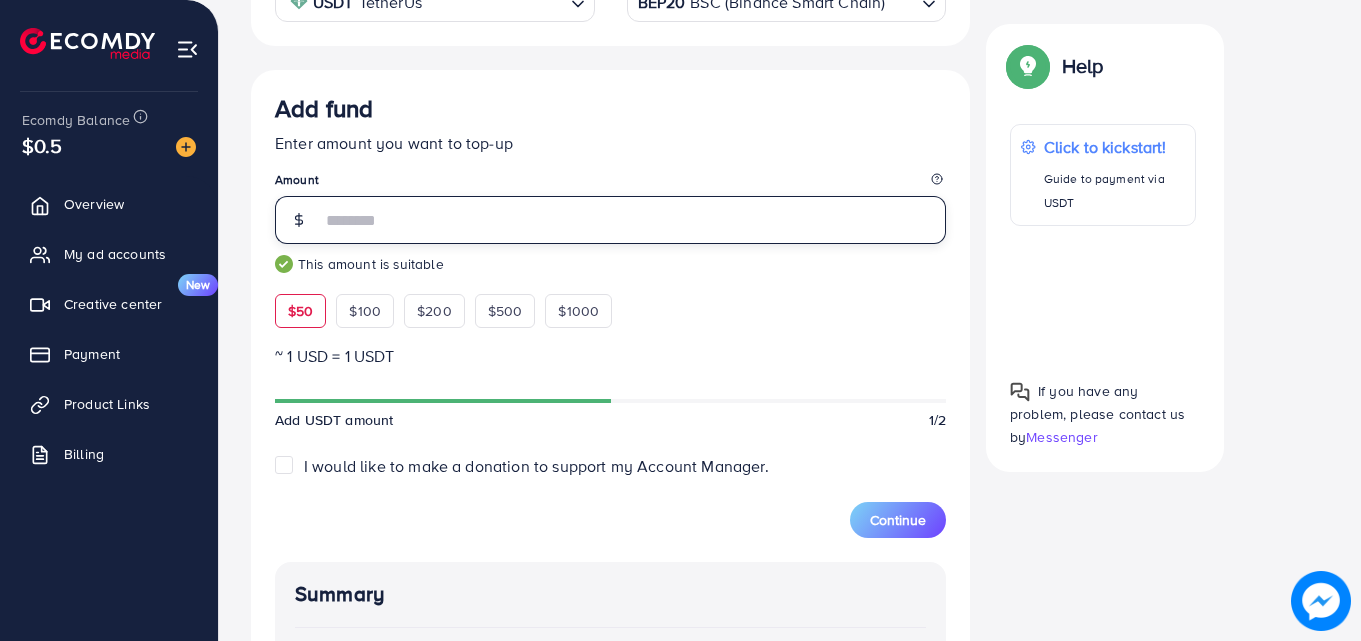 type on "*" 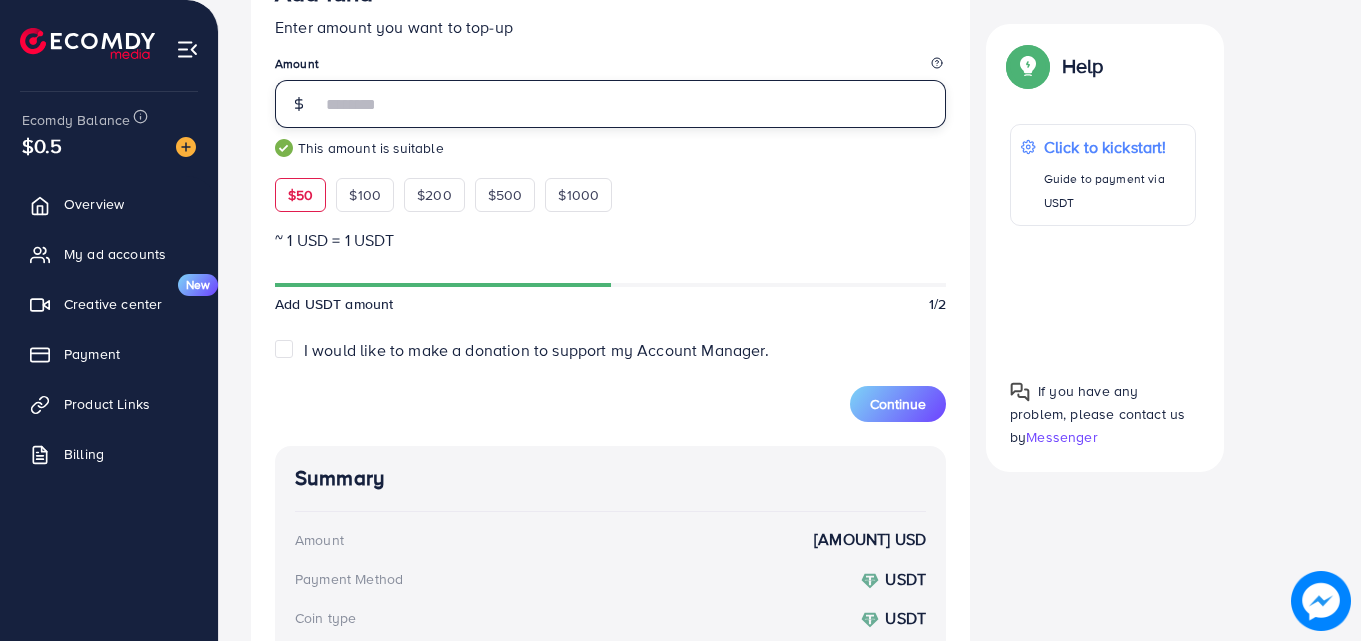 scroll, scrollTop: 571, scrollLeft: 0, axis: vertical 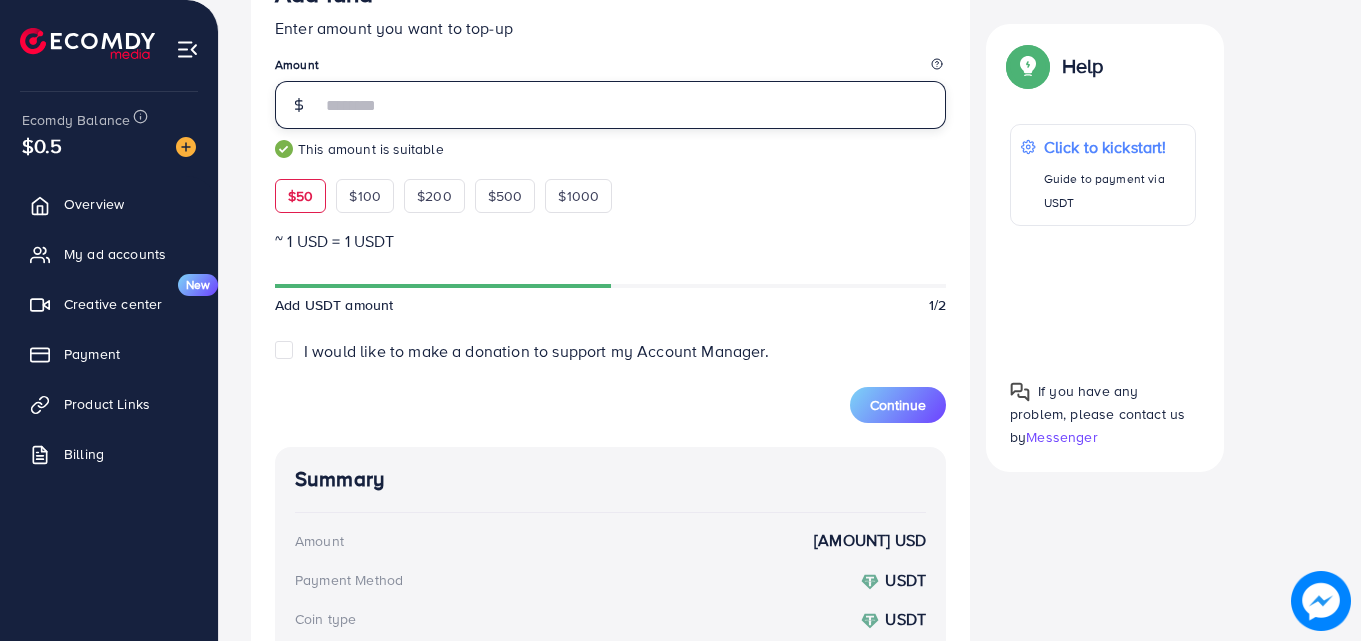 type on "*" 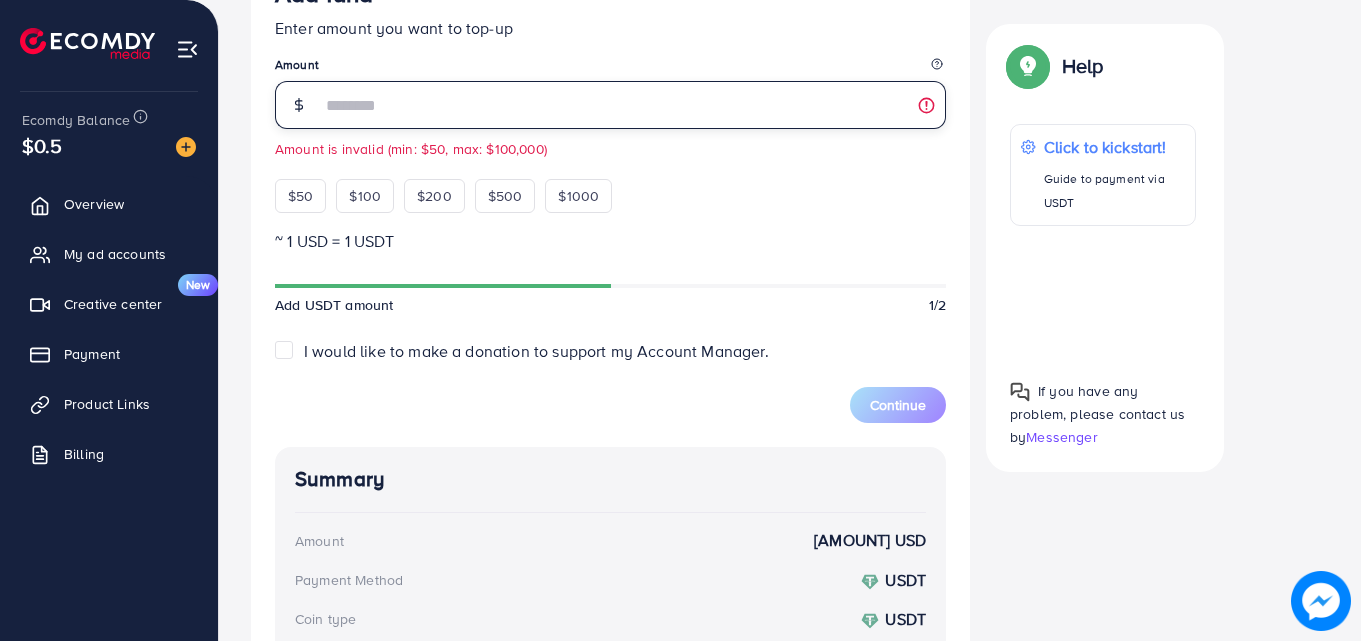 type on "**" 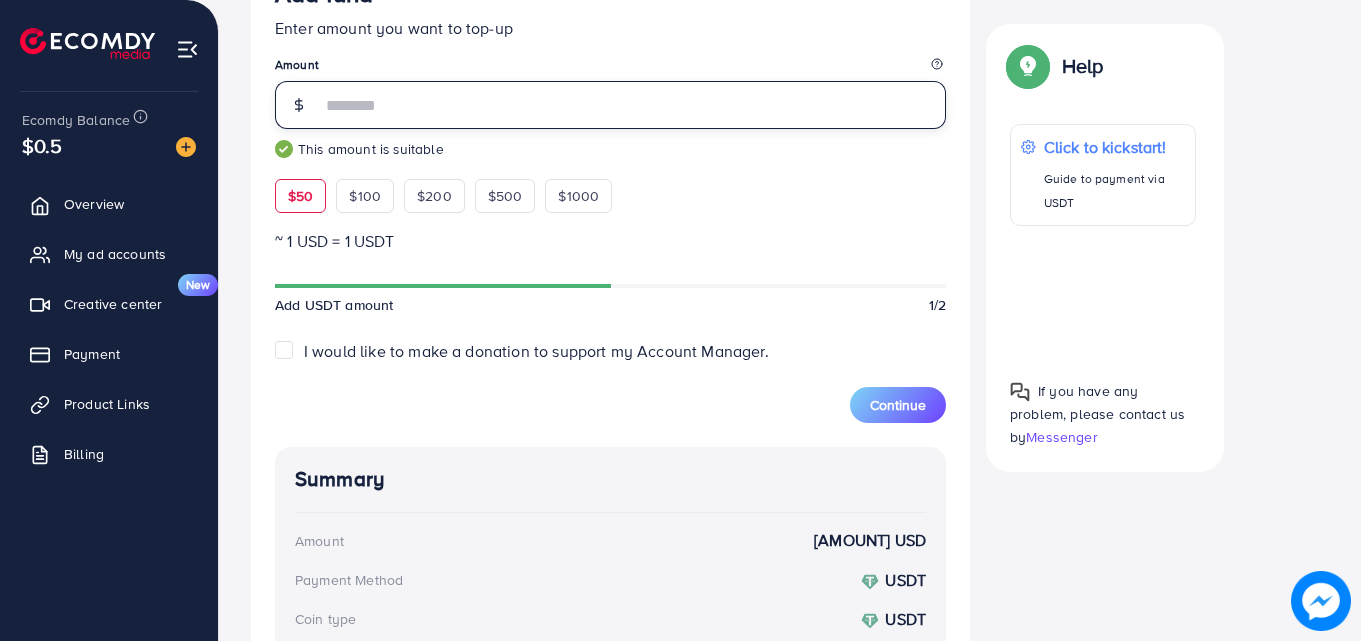 scroll, scrollTop: 871, scrollLeft: 0, axis: vertical 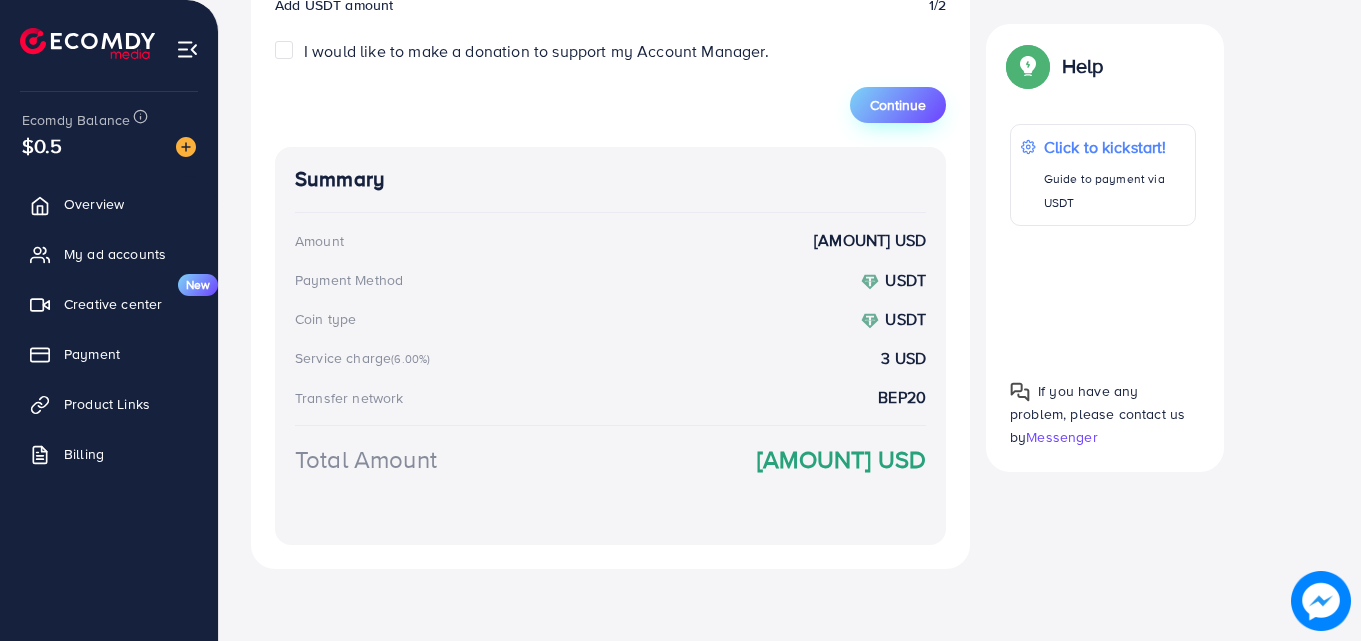 type on "**" 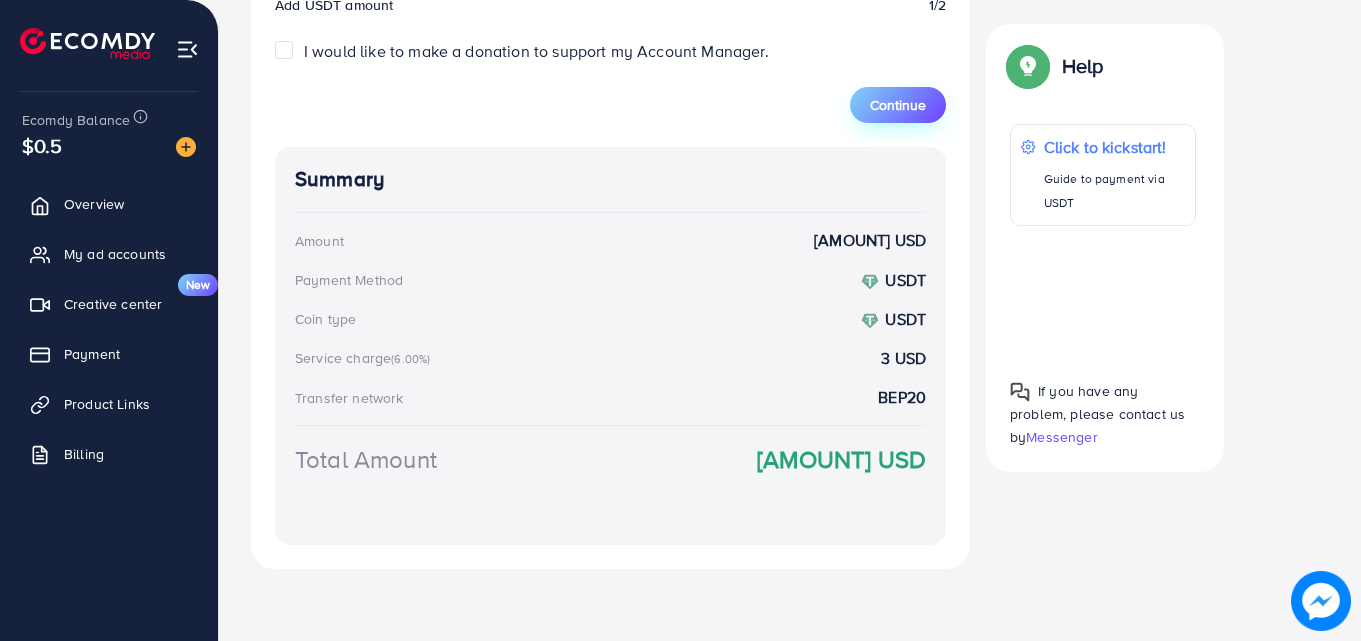 click on "Continue" at bounding box center (898, 105) 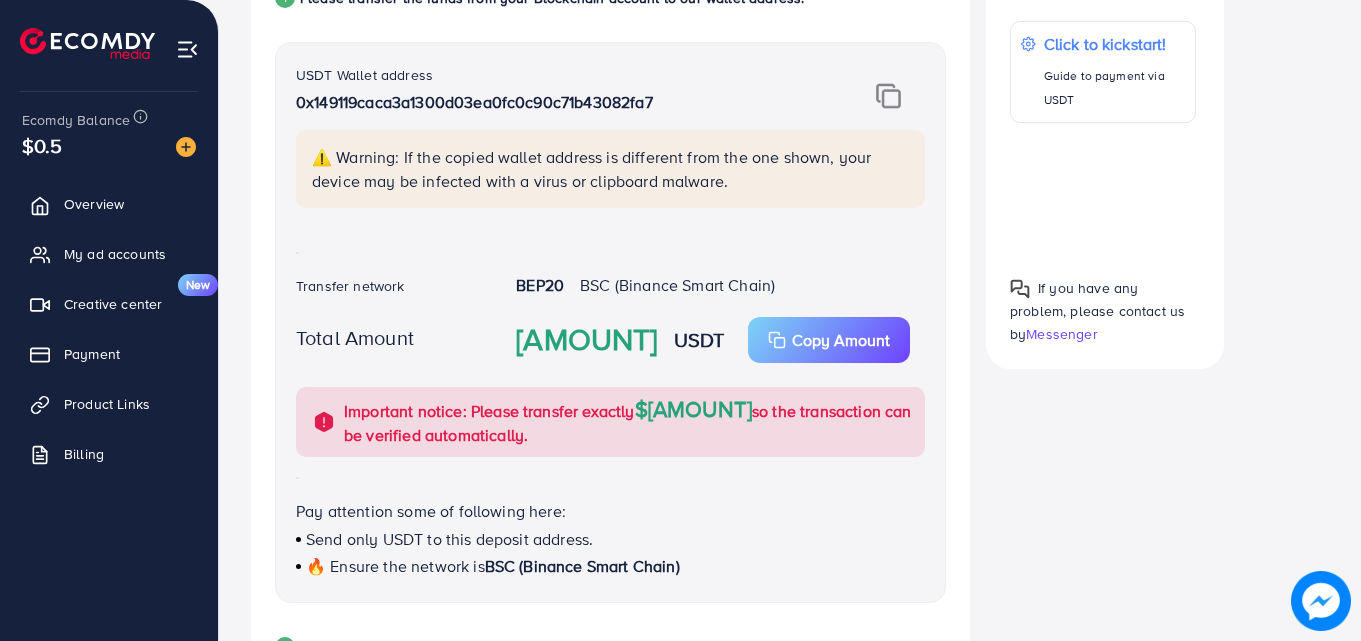 scroll, scrollTop: 466, scrollLeft: 0, axis: vertical 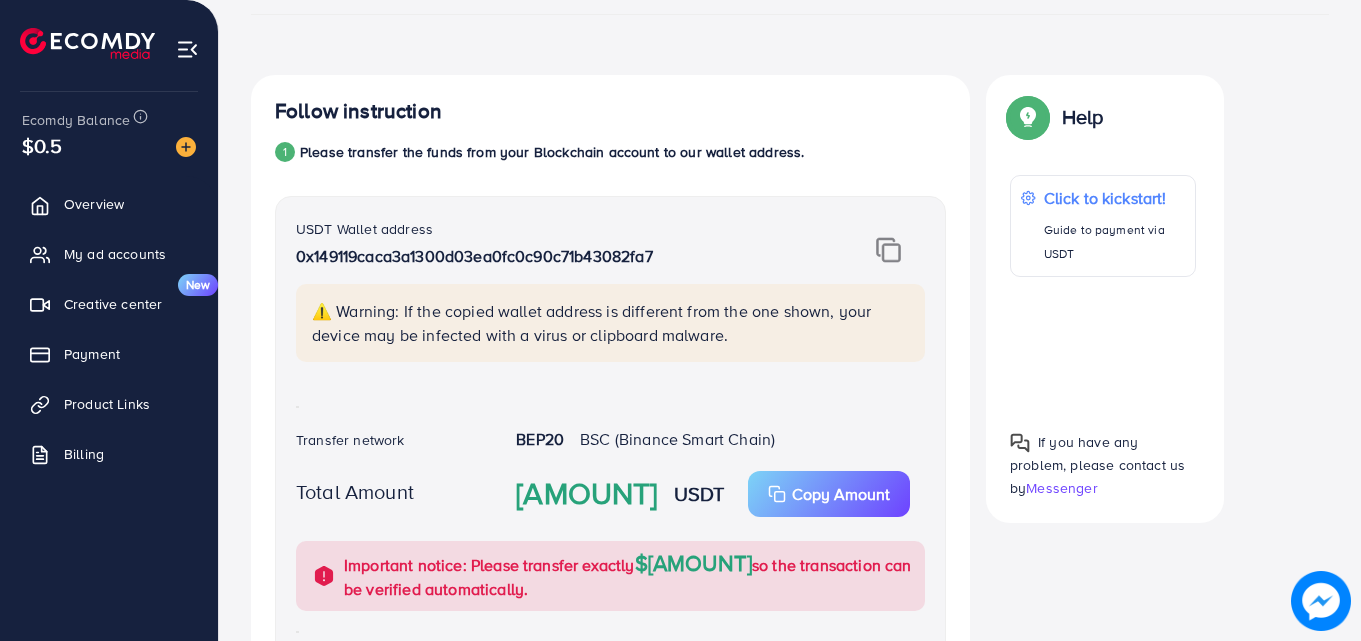 click at bounding box center (888, 250) 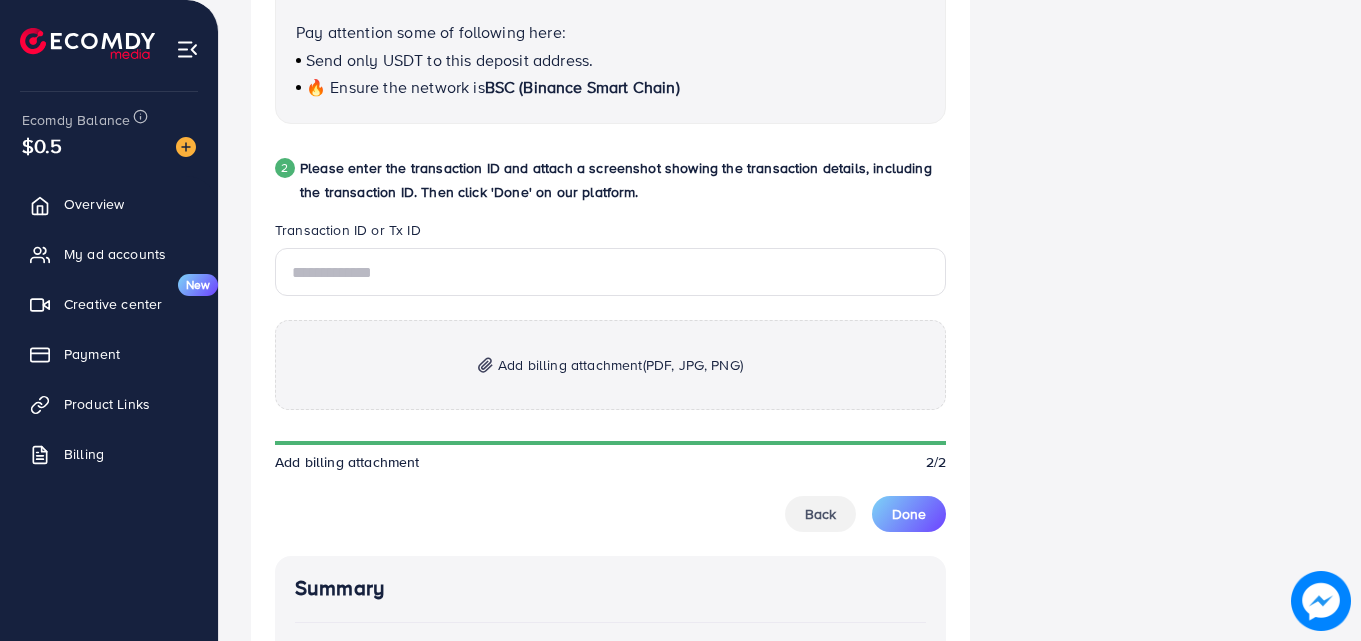 scroll, scrollTop: 905, scrollLeft: 0, axis: vertical 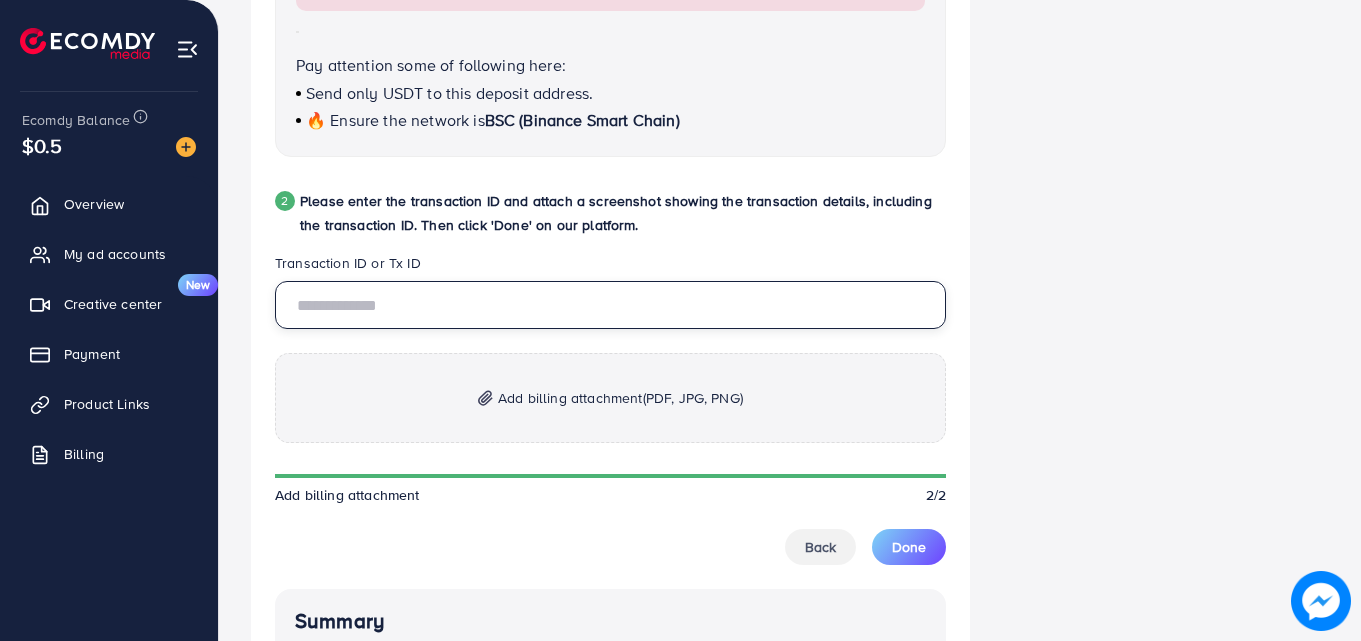 click at bounding box center (610, 305) 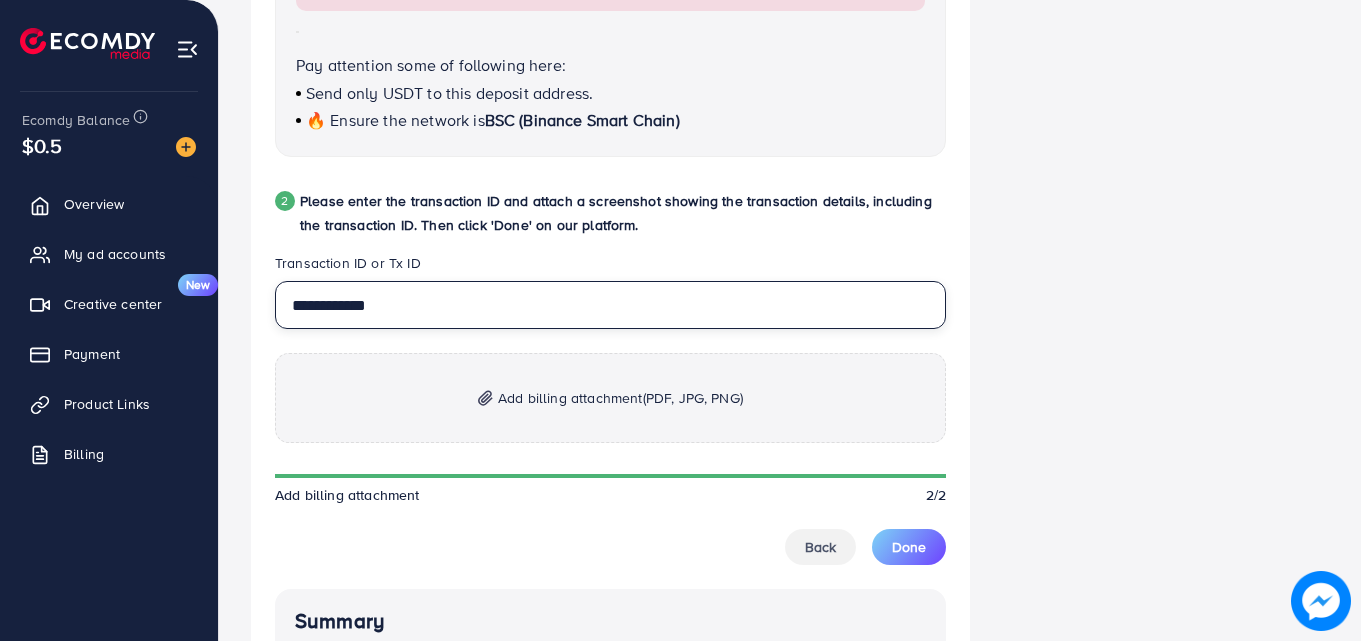 type on "**********" 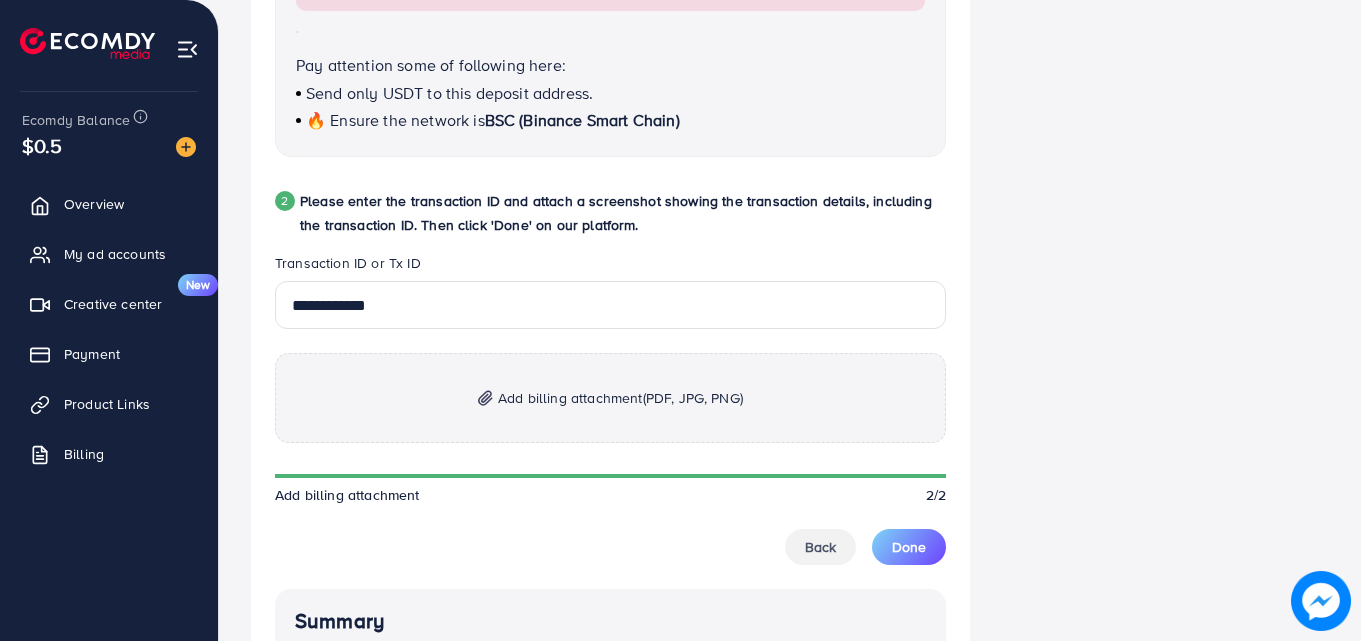 click on "Add billing attachment  (PDF, JPG, PNG)" at bounding box center [610, 398] 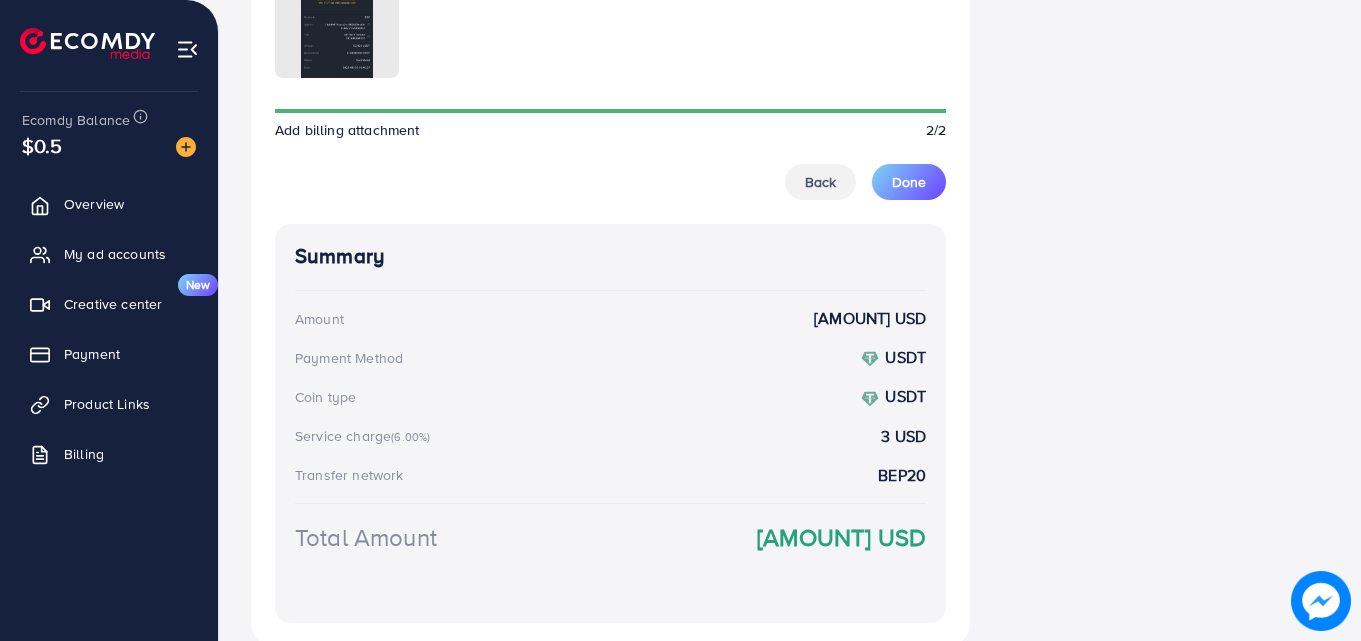 scroll, scrollTop: 1464, scrollLeft: 0, axis: vertical 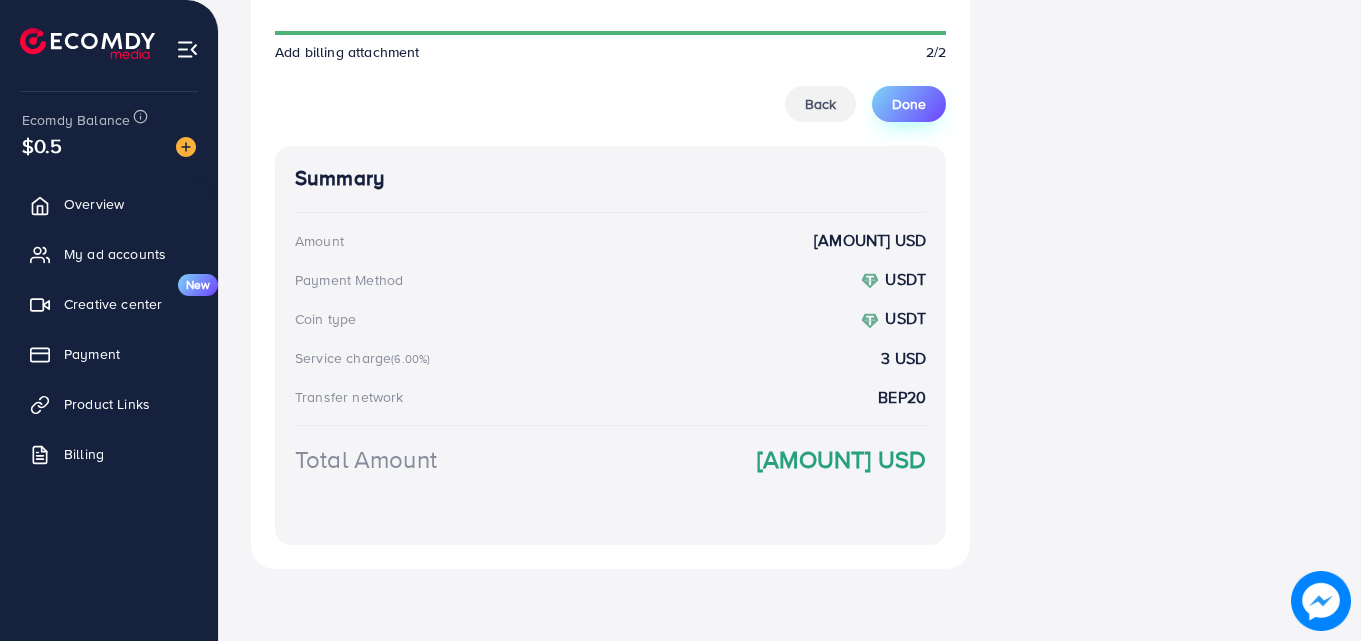 click on "Done" at bounding box center (909, 104) 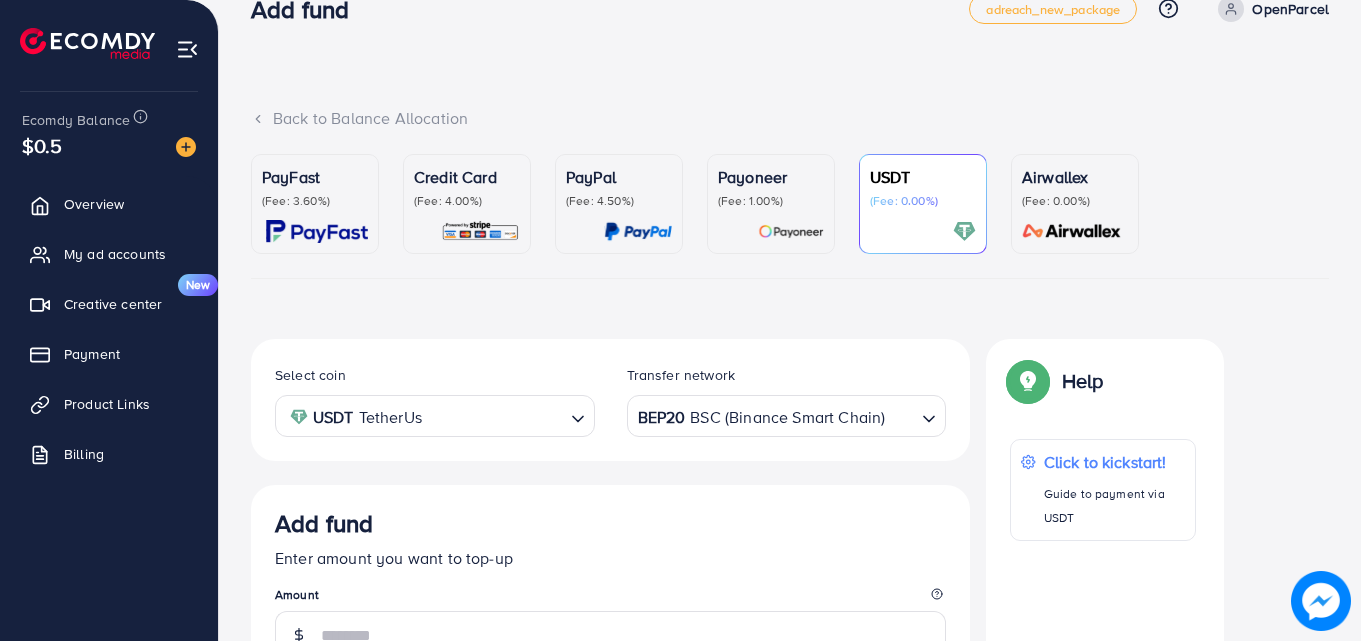 scroll, scrollTop: 0, scrollLeft: 0, axis: both 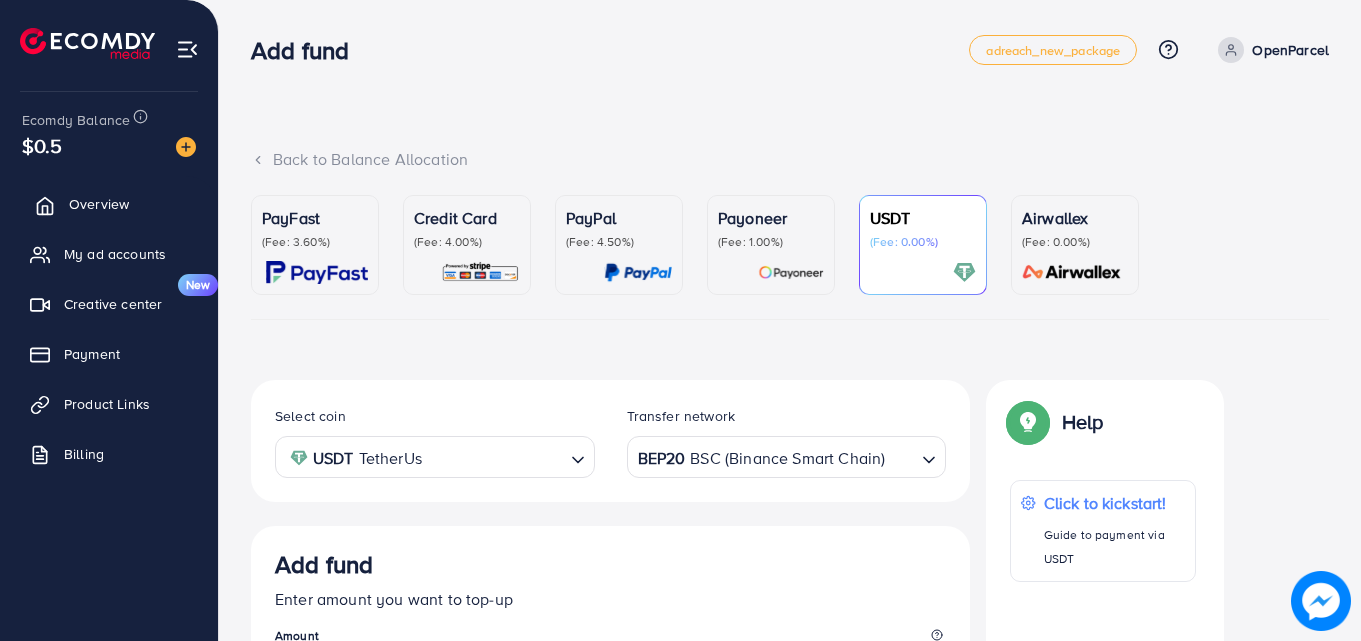 click on "Overview" at bounding box center [99, 204] 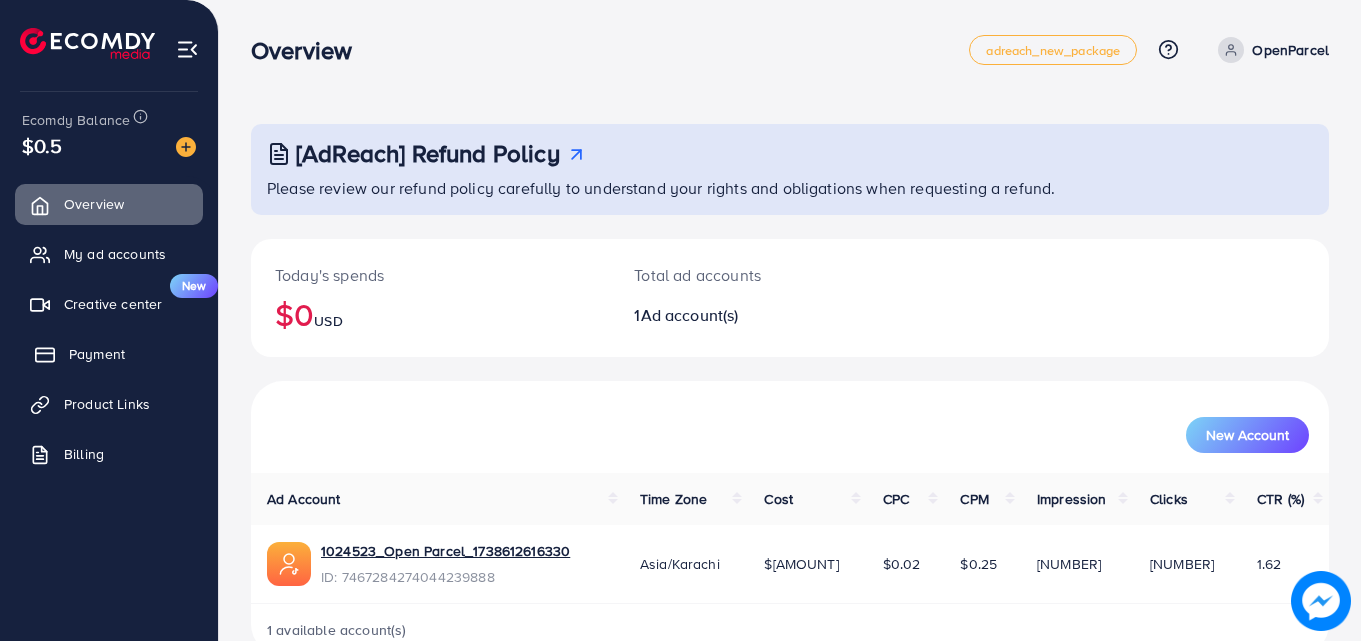 click on "Payment" at bounding box center [97, 354] 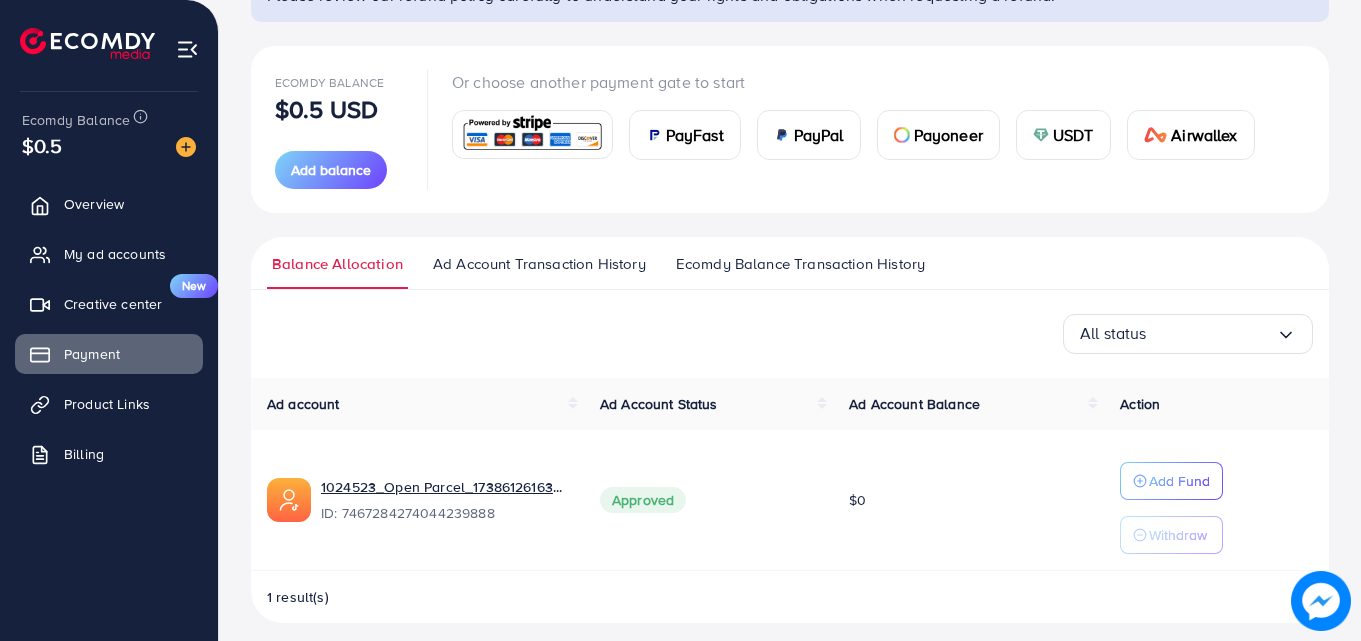 scroll, scrollTop: 200, scrollLeft: 0, axis: vertical 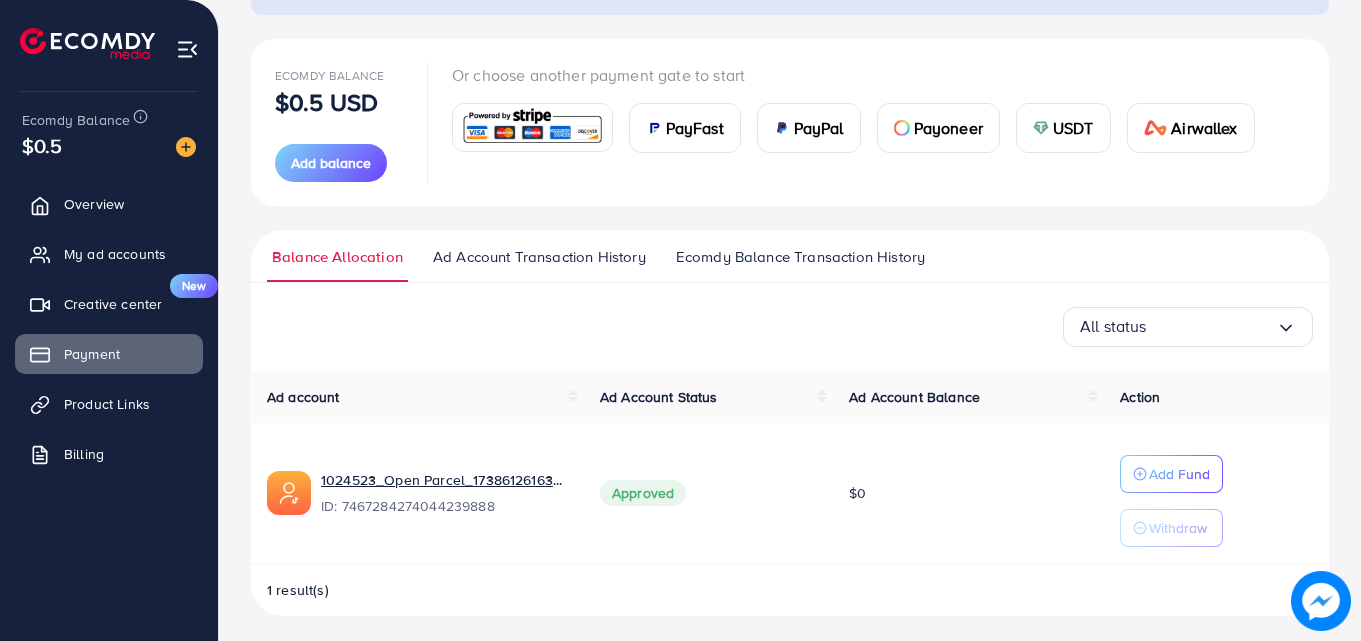 click on "USDT" at bounding box center [1073, 128] 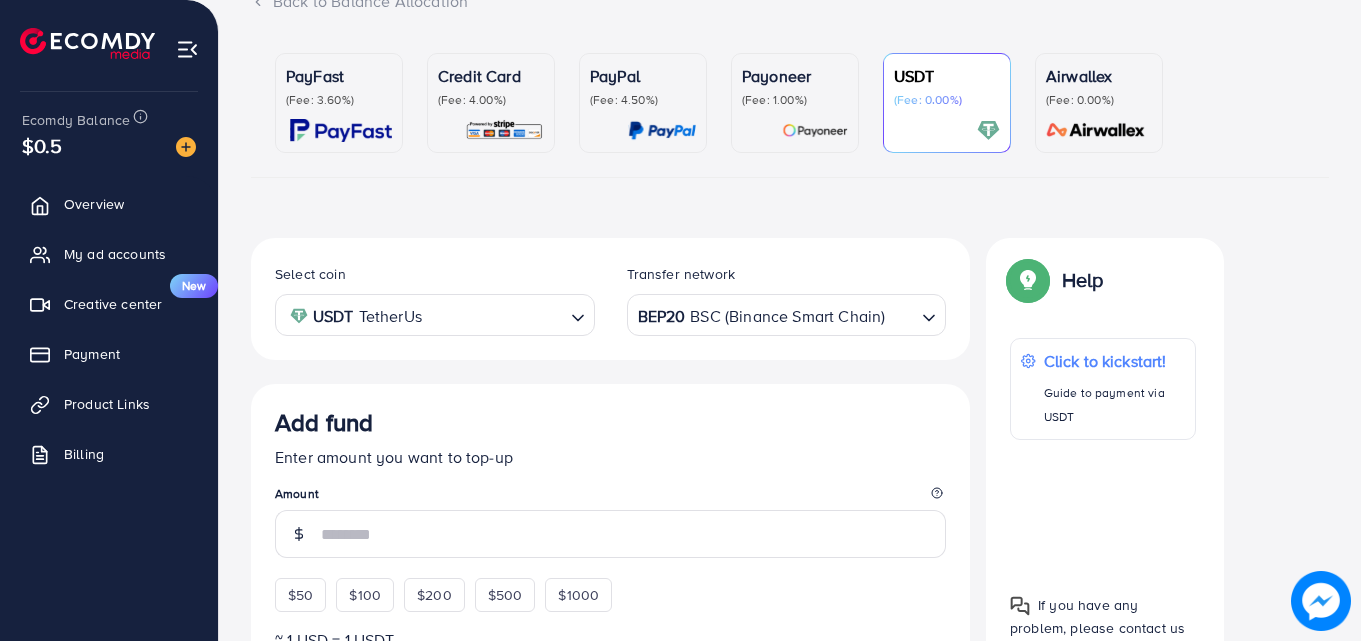 scroll, scrollTop: 300, scrollLeft: 0, axis: vertical 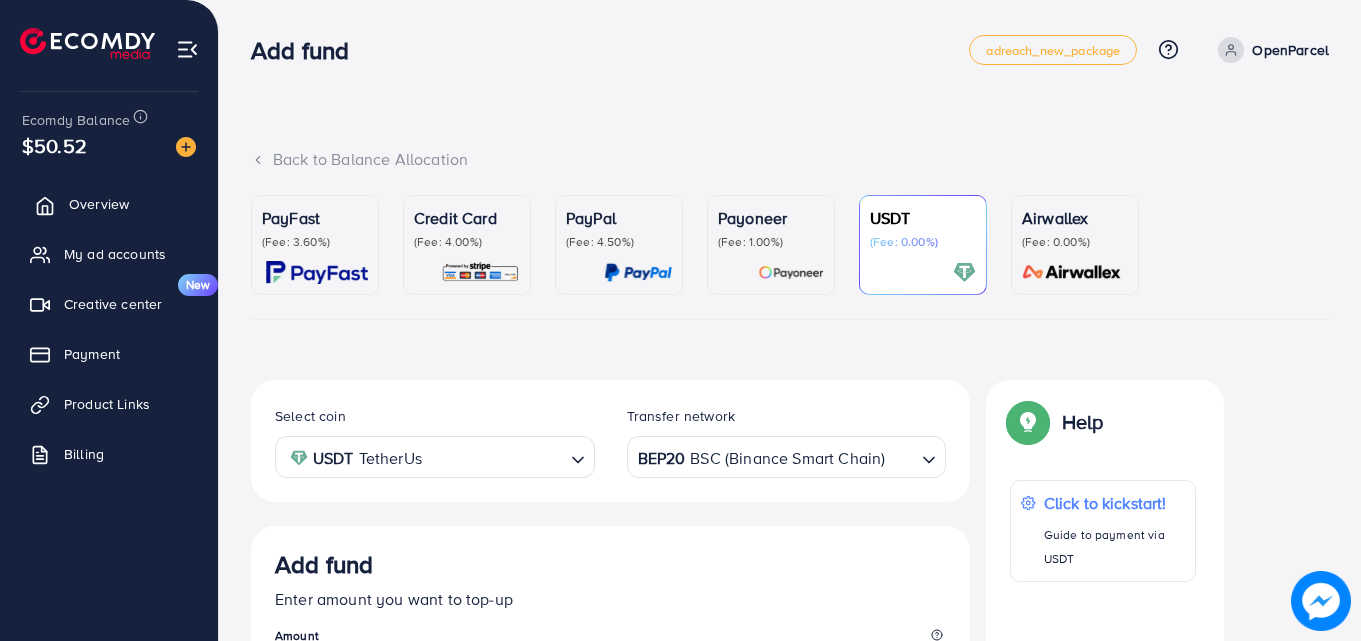 click on "Overview" at bounding box center [99, 204] 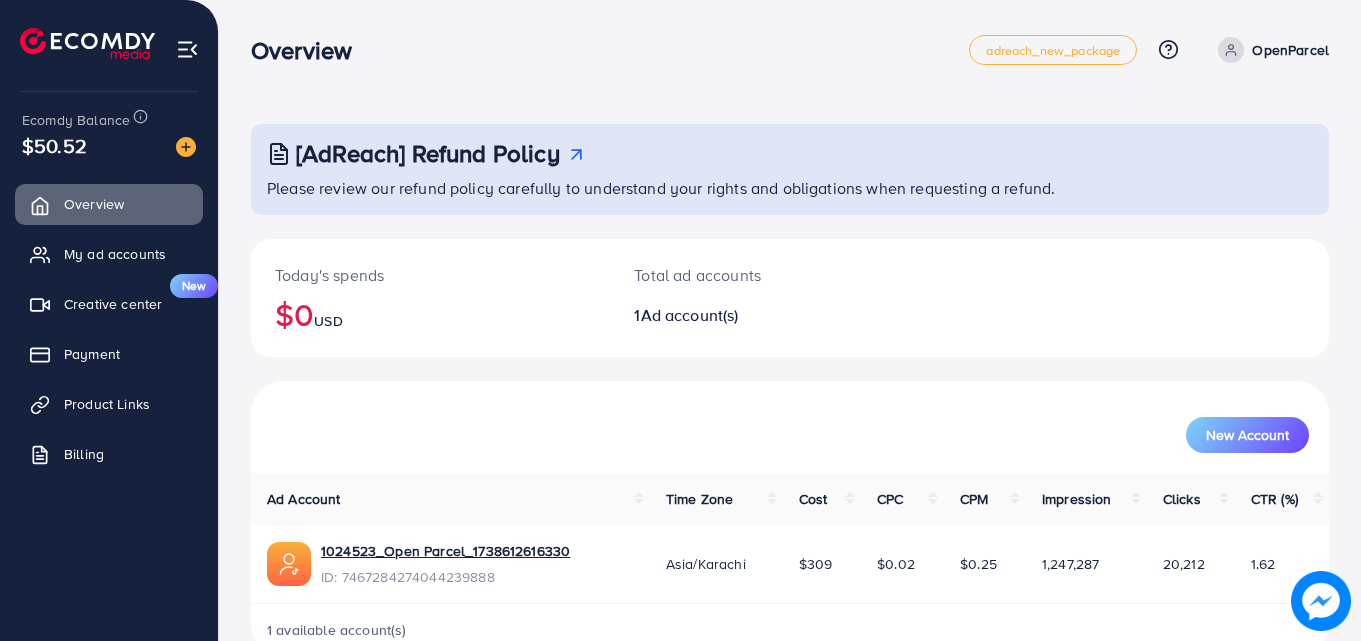 scroll, scrollTop: 47, scrollLeft: 0, axis: vertical 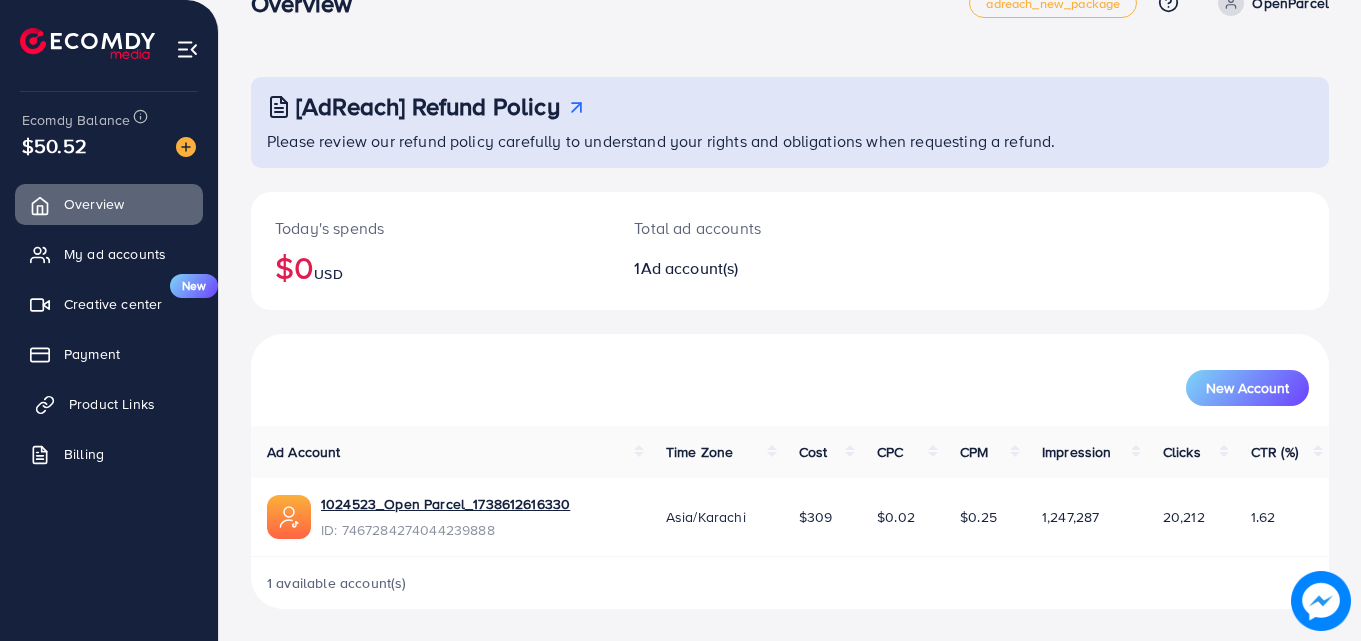 click on "Product Links" at bounding box center (109, 404) 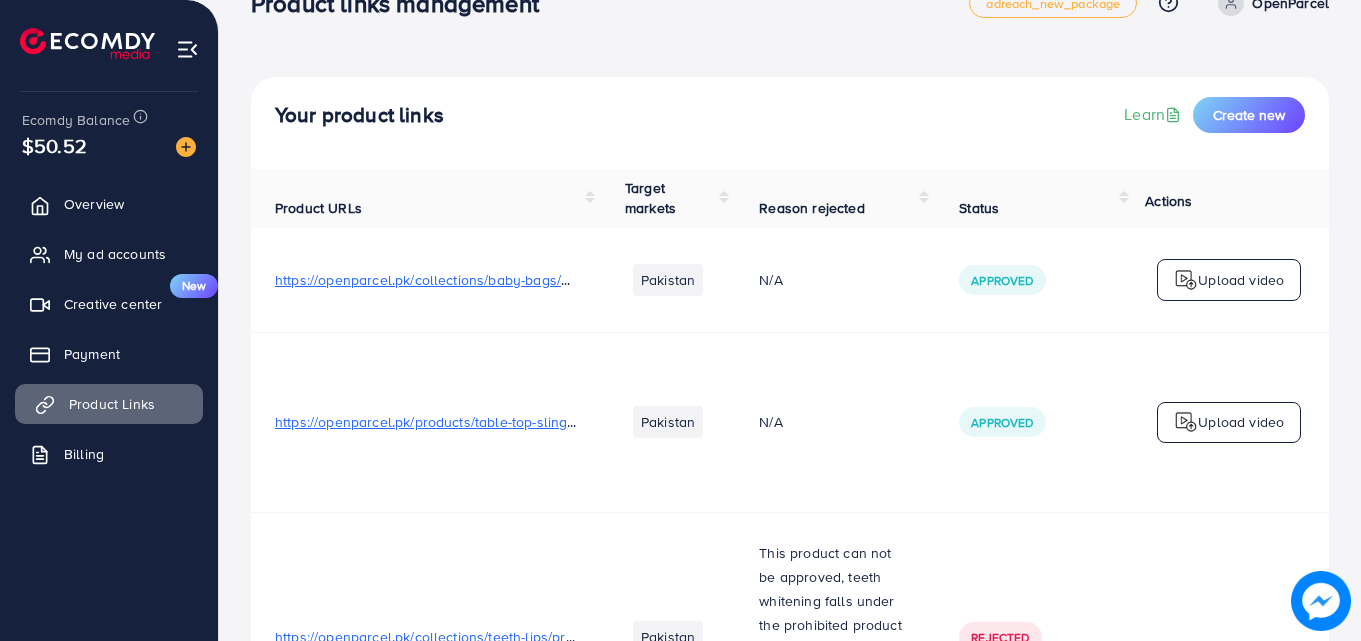 scroll, scrollTop: 0, scrollLeft: 0, axis: both 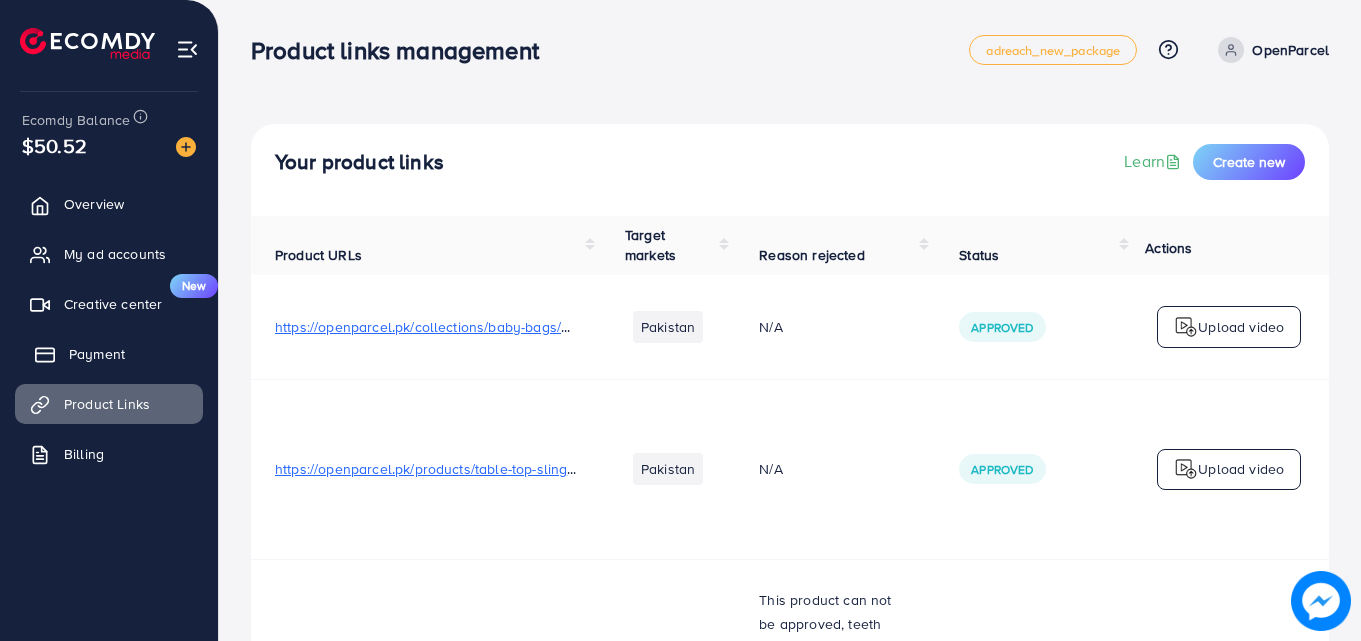 click on "Payment" at bounding box center (97, 354) 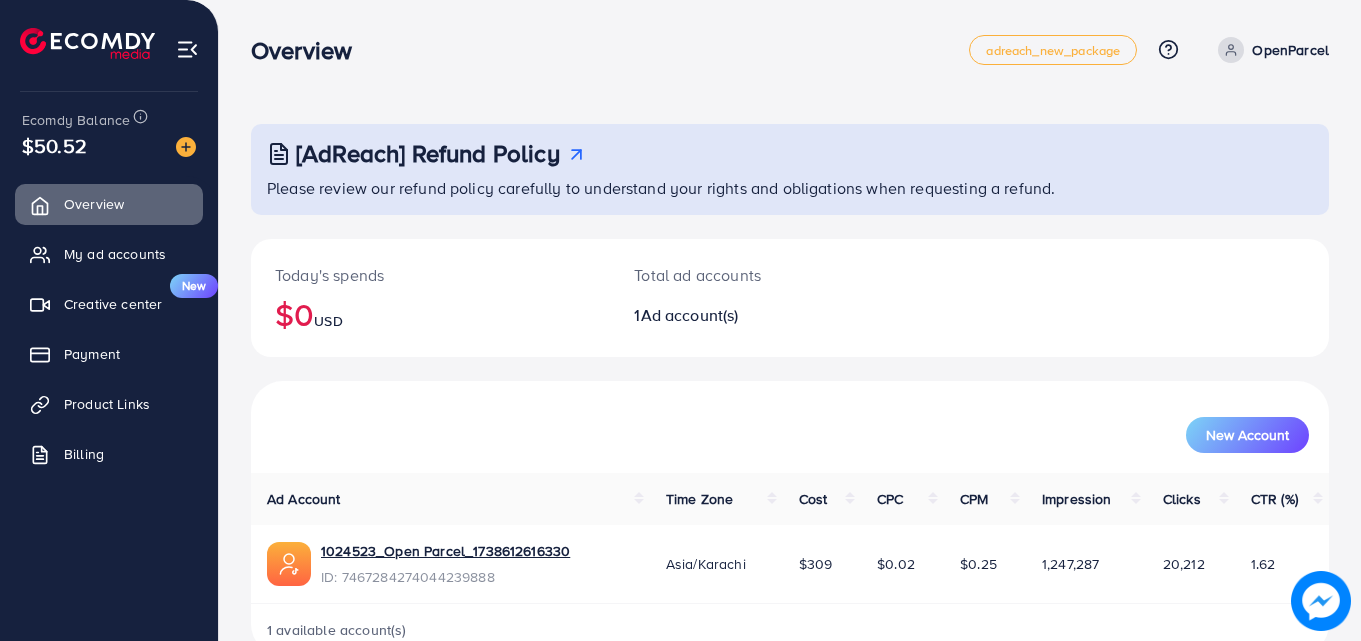 scroll, scrollTop: 47, scrollLeft: 0, axis: vertical 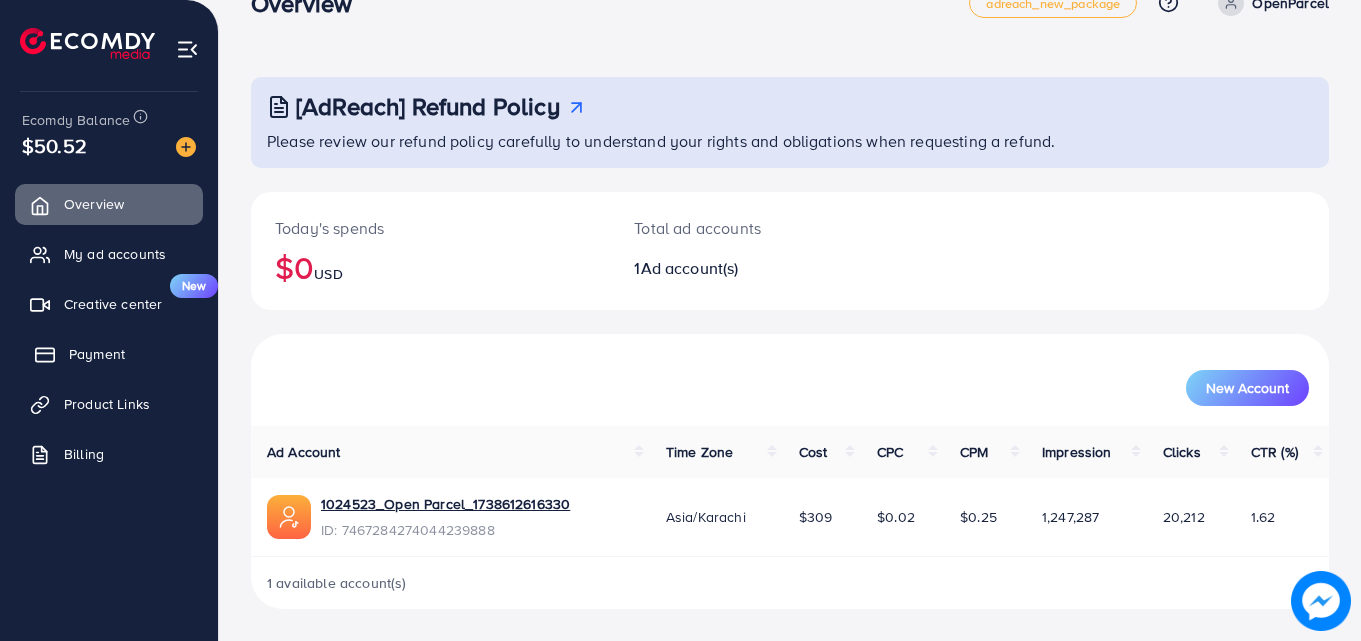 click on "Payment" at bounding box center (97, 354) 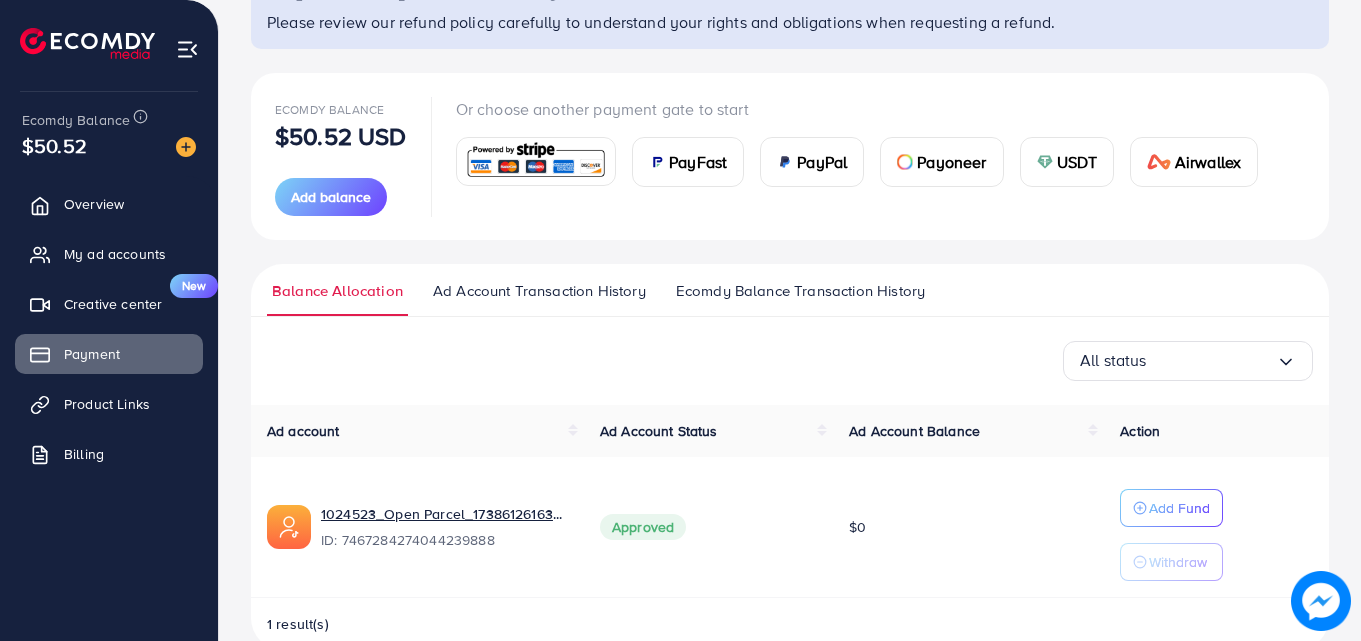 scroll, scrollTop: 207, scrollLeft: 0, axis: vertical 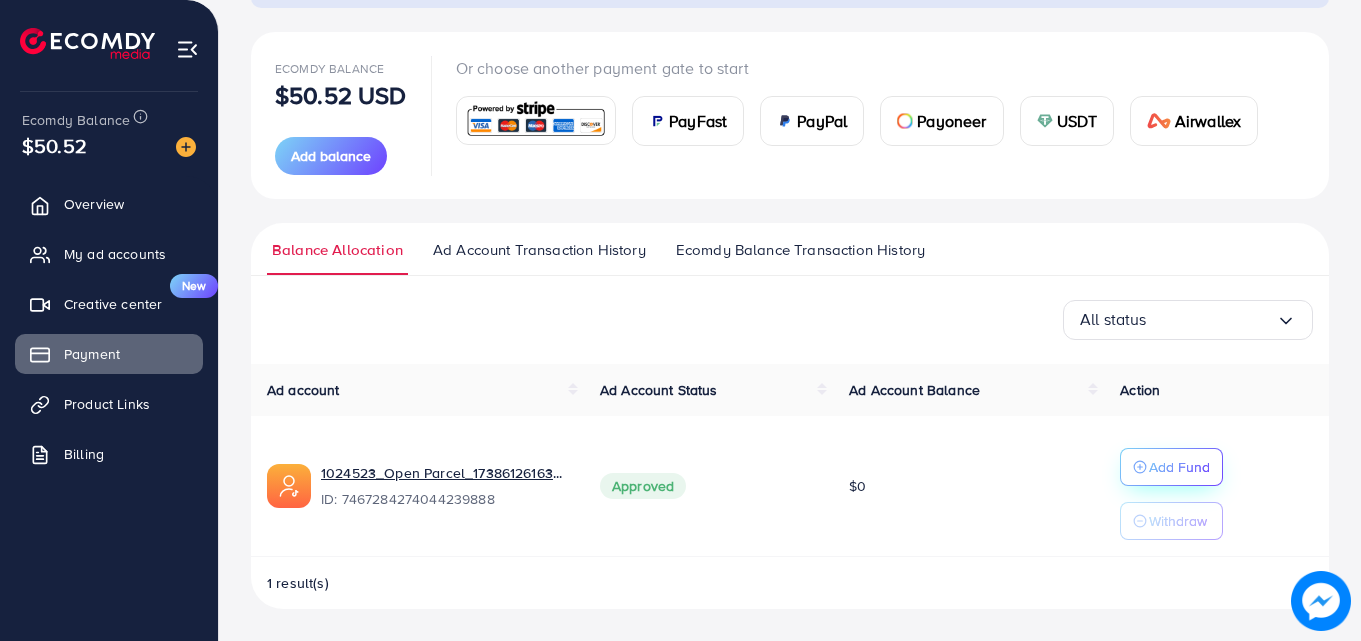 click on "Add Fund" at bounding box center [1179, 467] 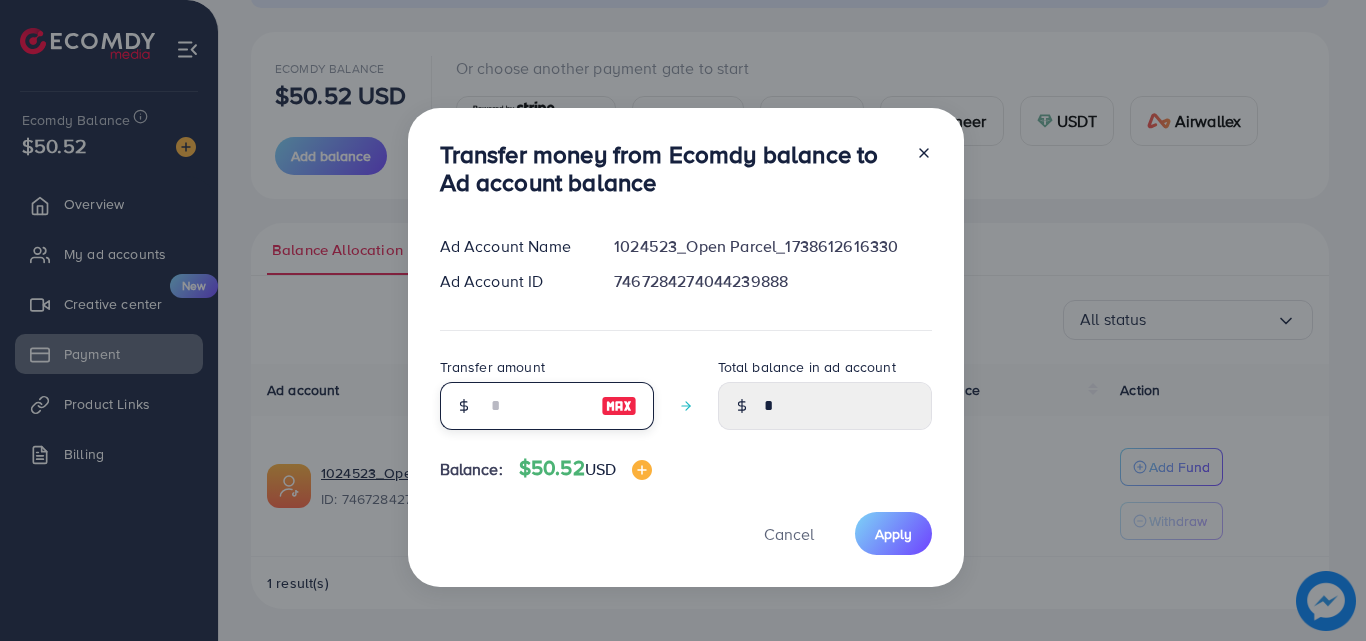 click at bounding box center (536, 406) 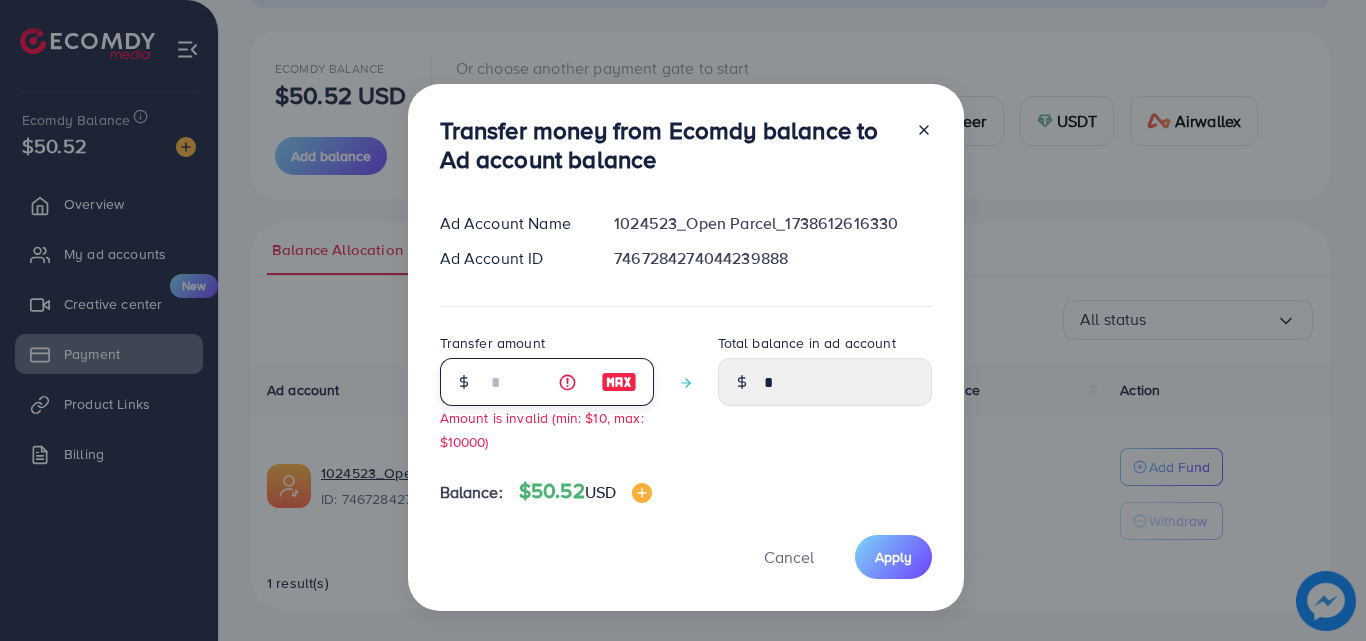 type on "****" 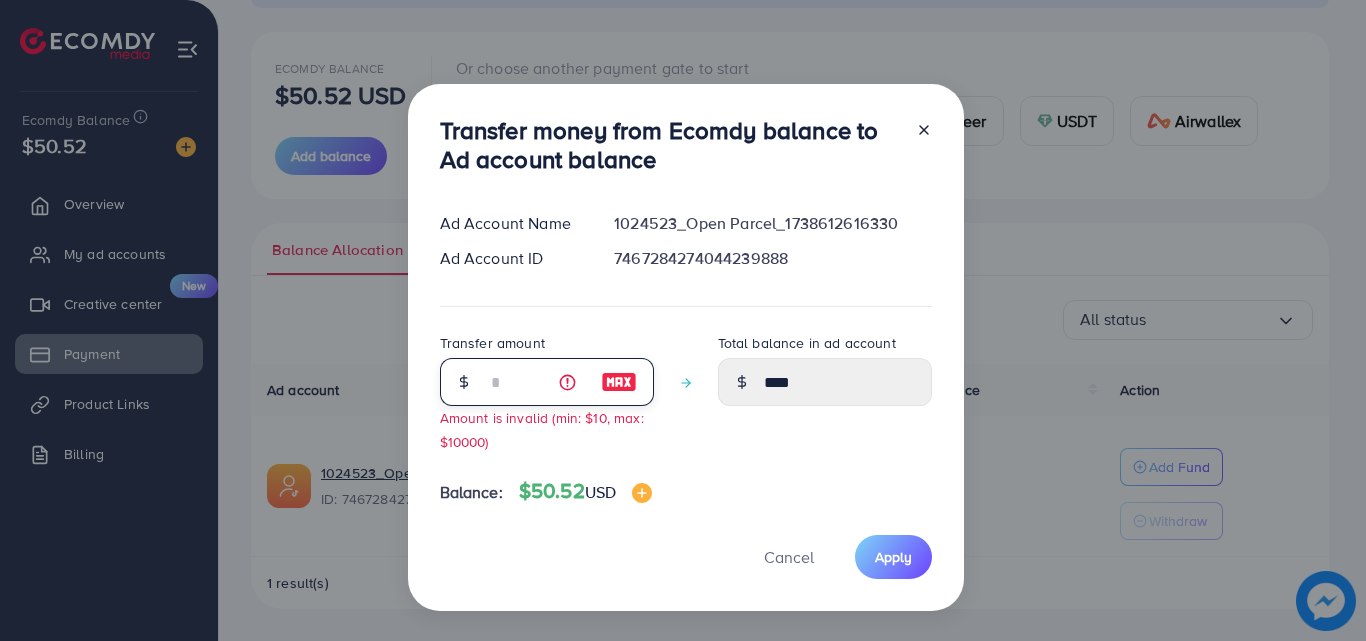 type on "**" 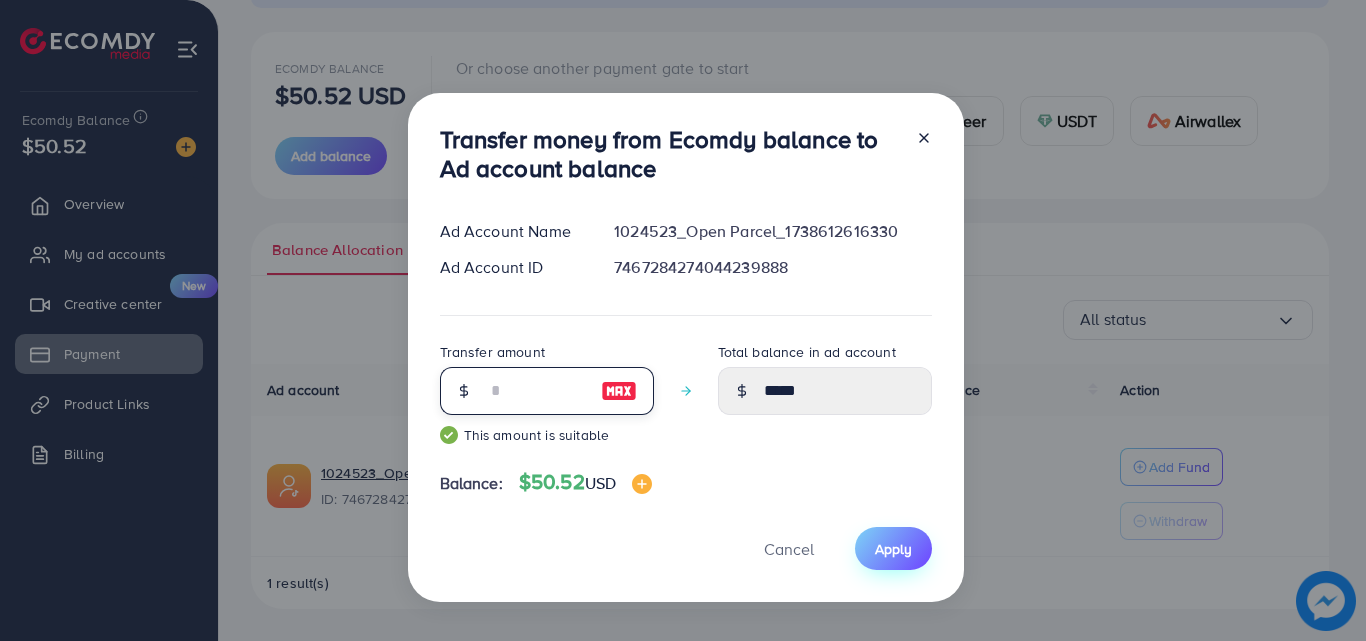 type on "**" 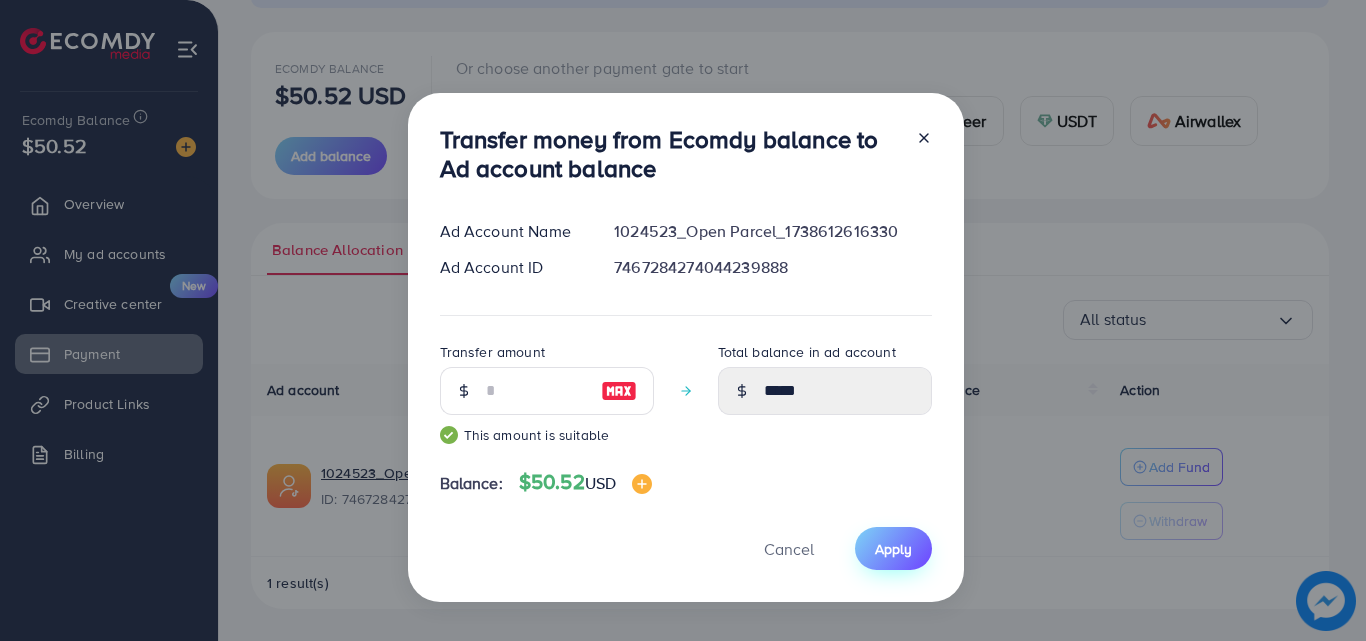 click on "Apply" at bounding box center (893, 549) 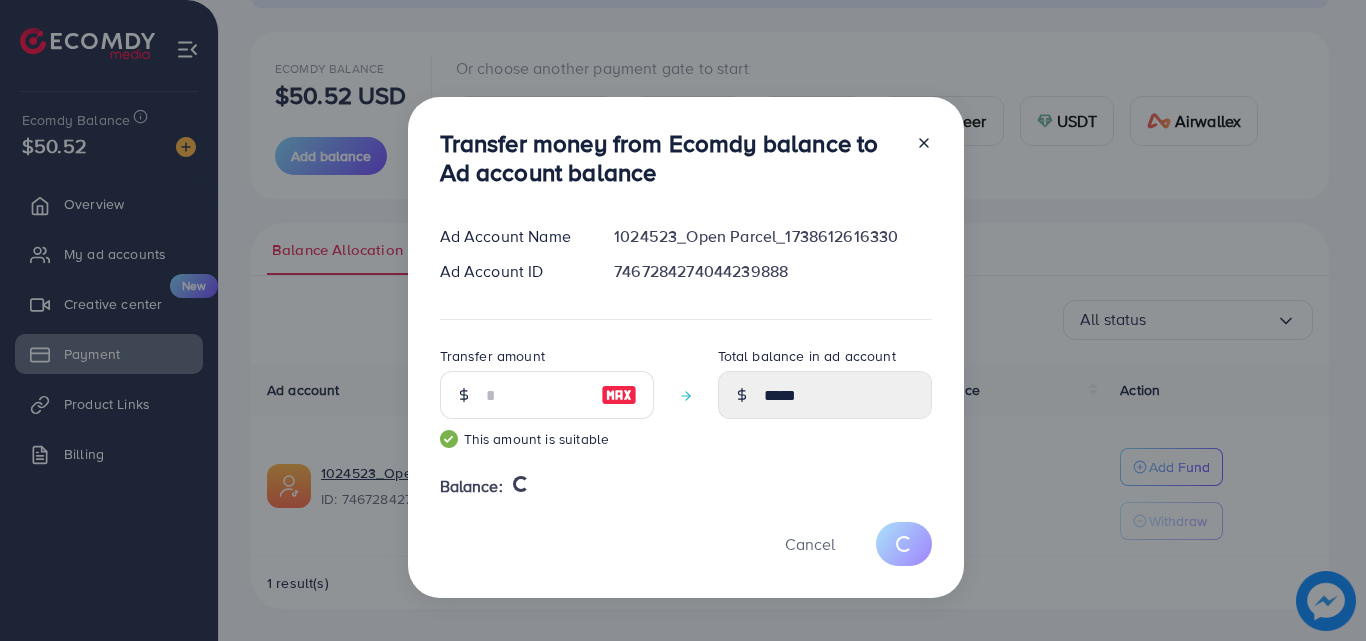 type 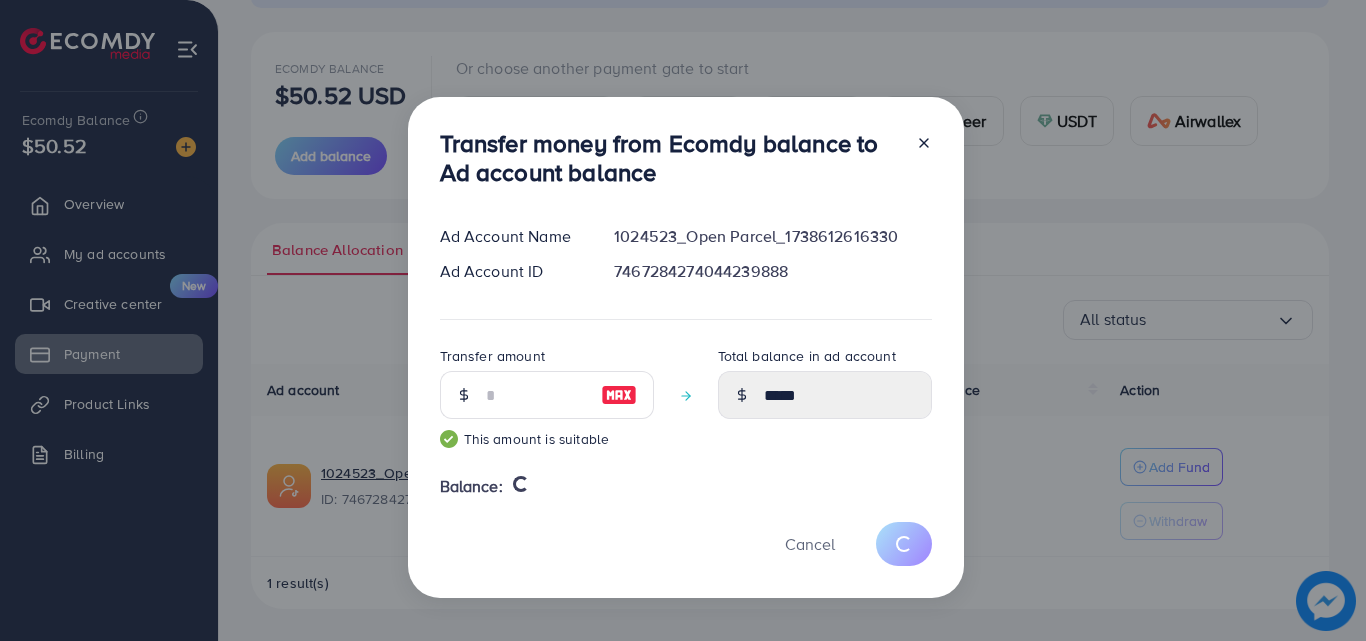 type on "*" 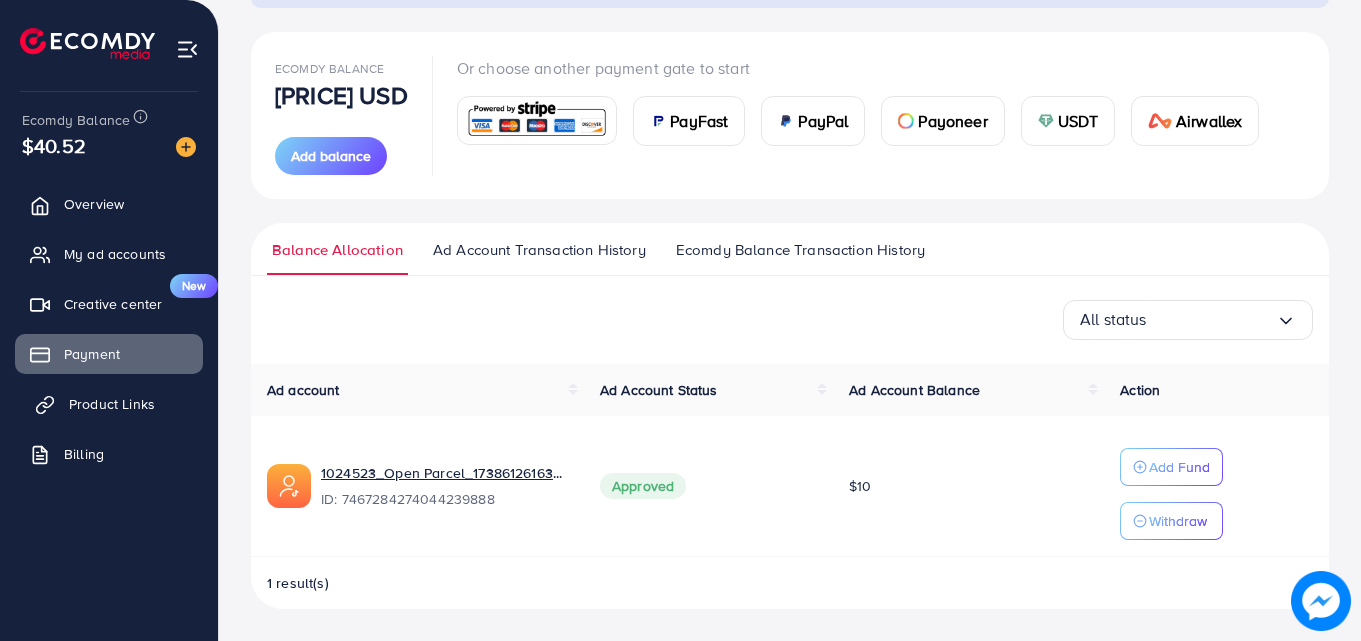 click on "Product Links" at bounding box center (112, 404) 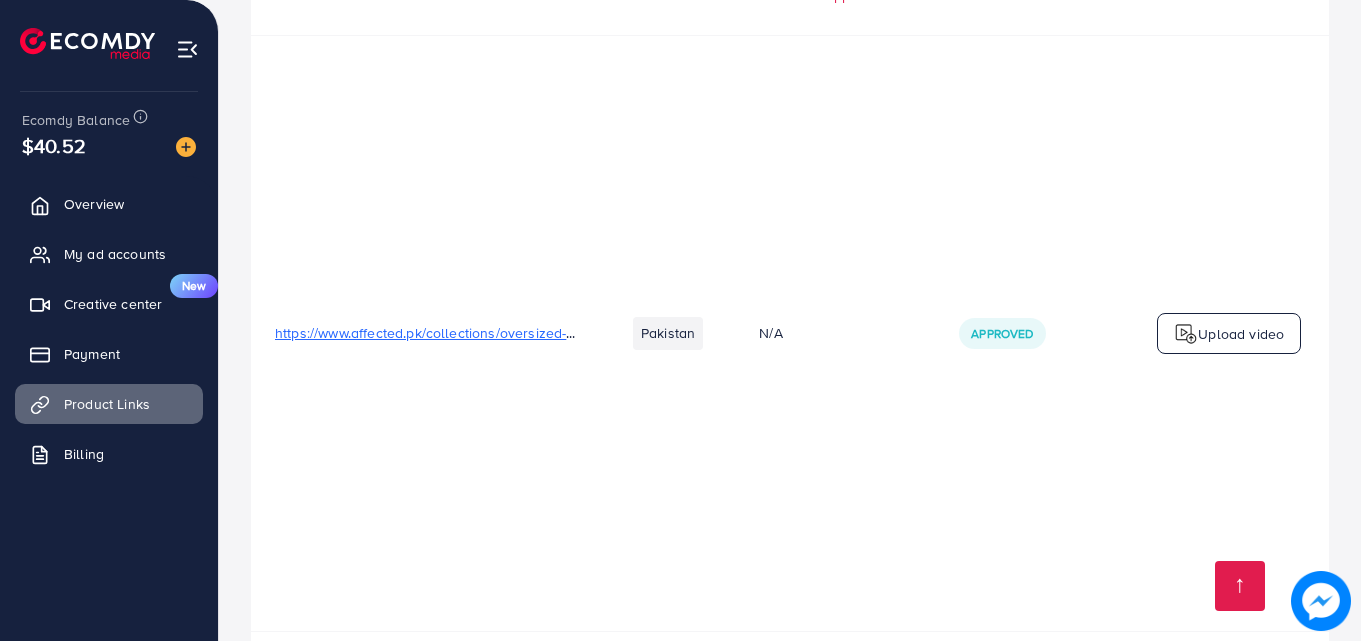 scroll, scrollTop: 3114, scrollLeft: 0, axis: vertical 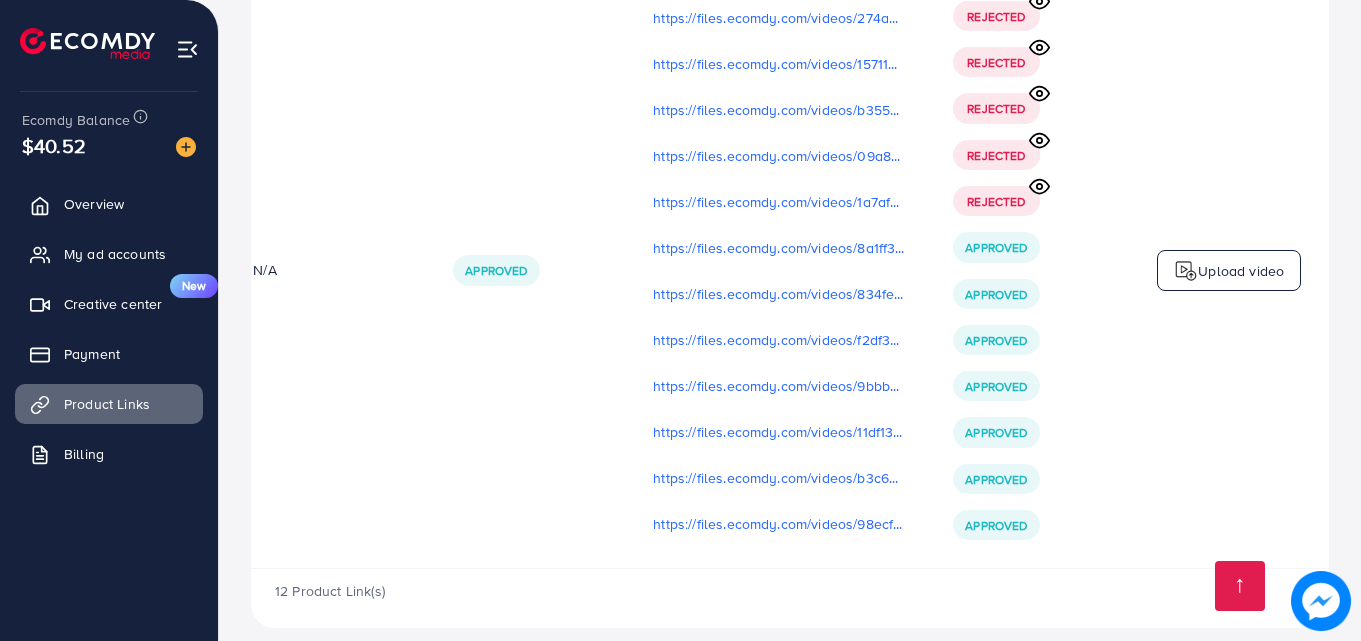 click at bounding box center (1186, 271) 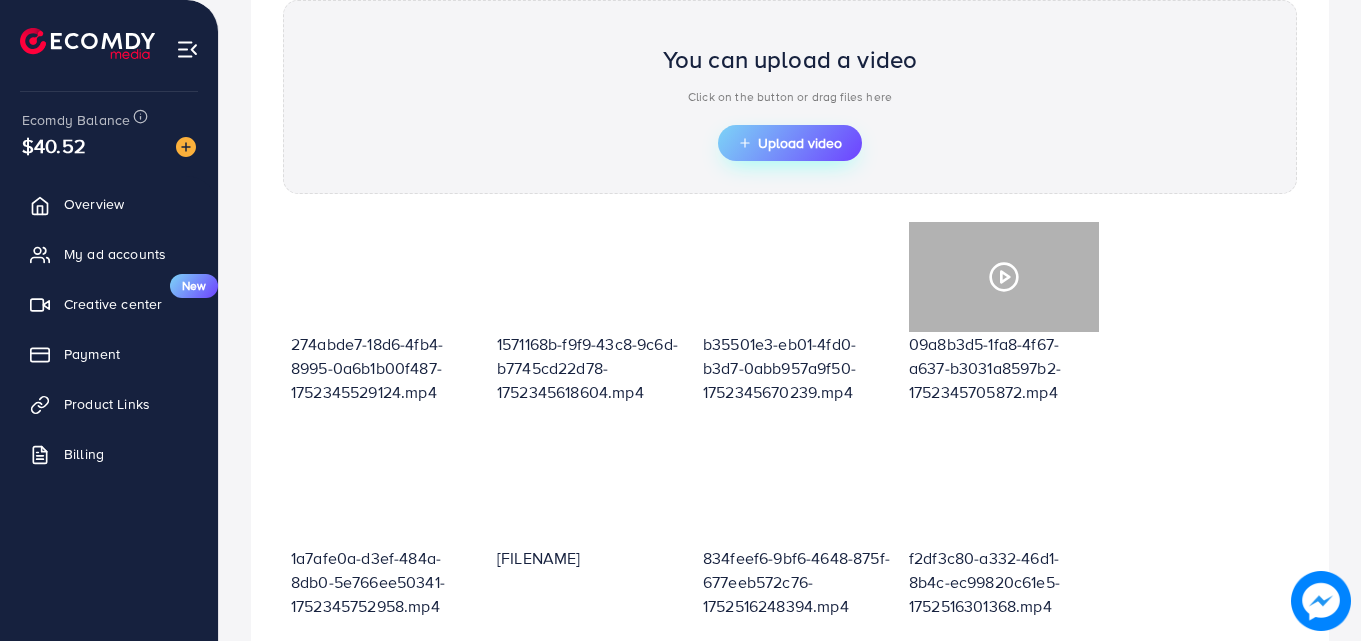click on "Upload video" at bounding box center [790, 143] 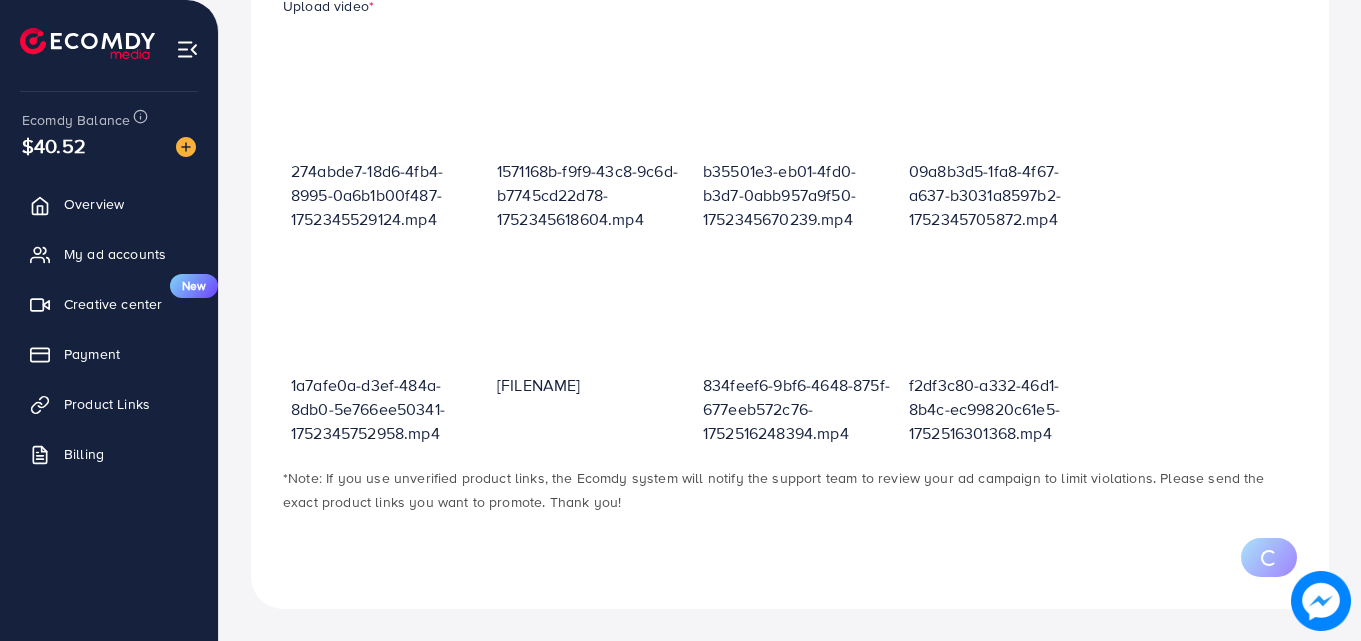scroll, scrollTop: 733, scrollLeft: 0, axis: vertical 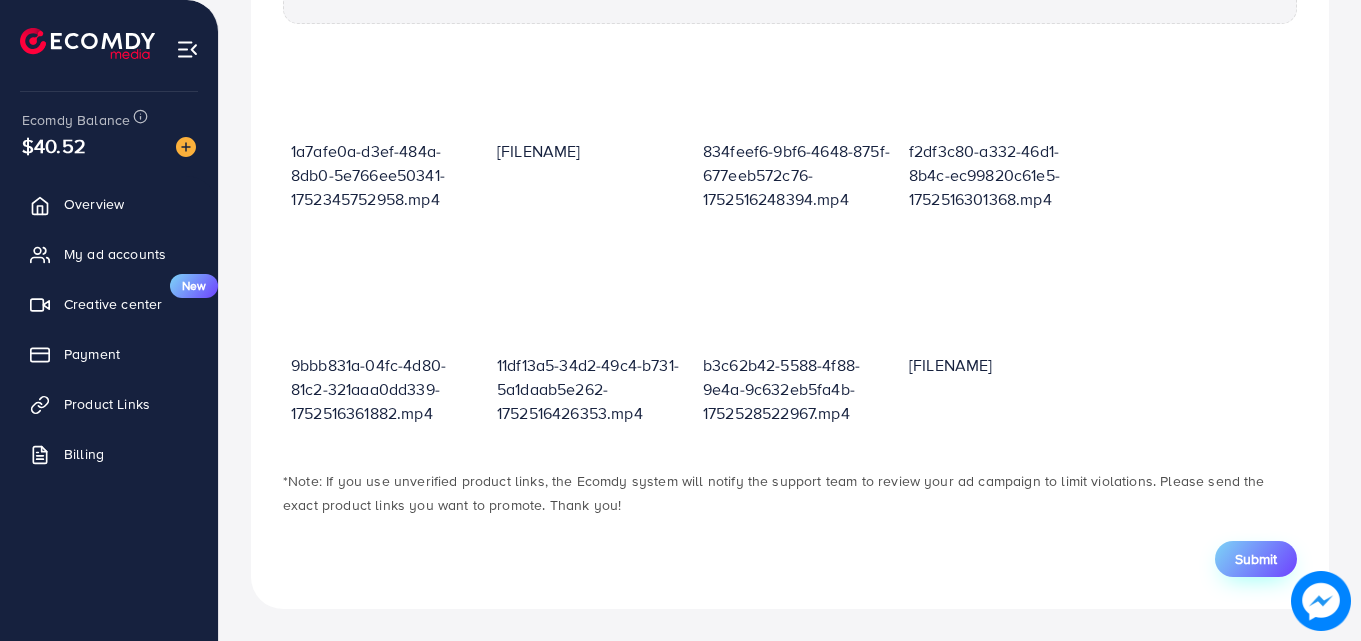click on "Submit" at bounding box center [1256, 559] 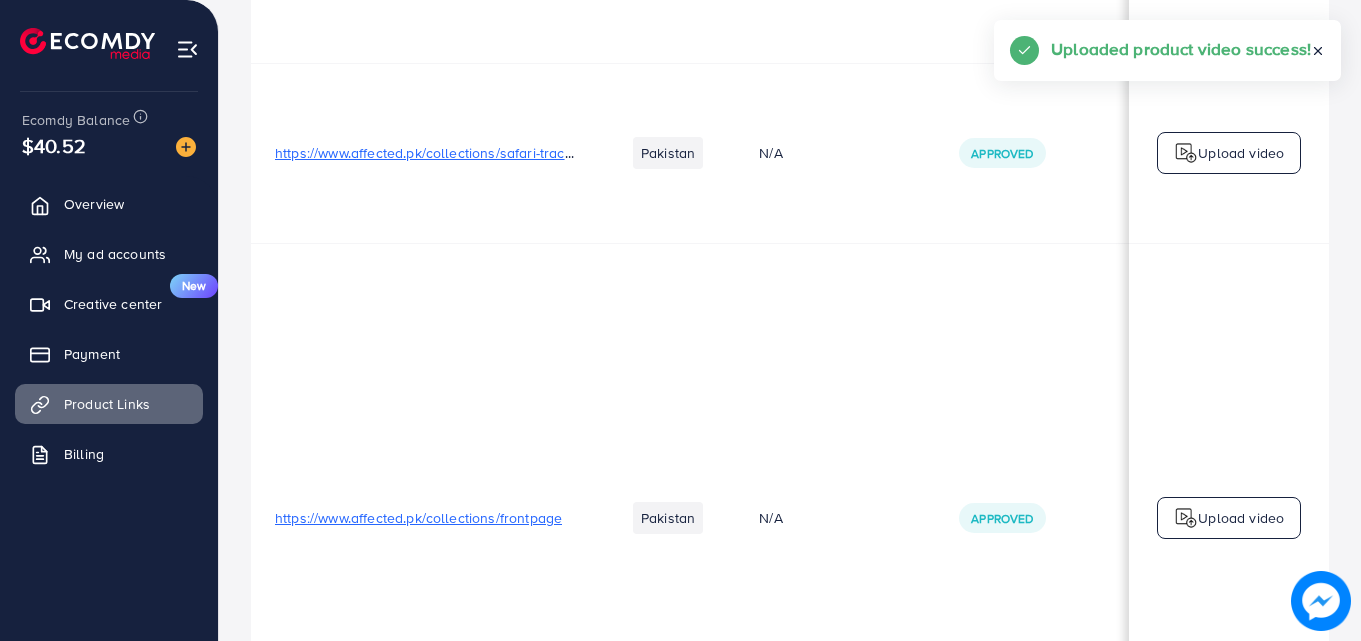 scroll, scrollTop: 0, scrollLeft: 0, axis: both 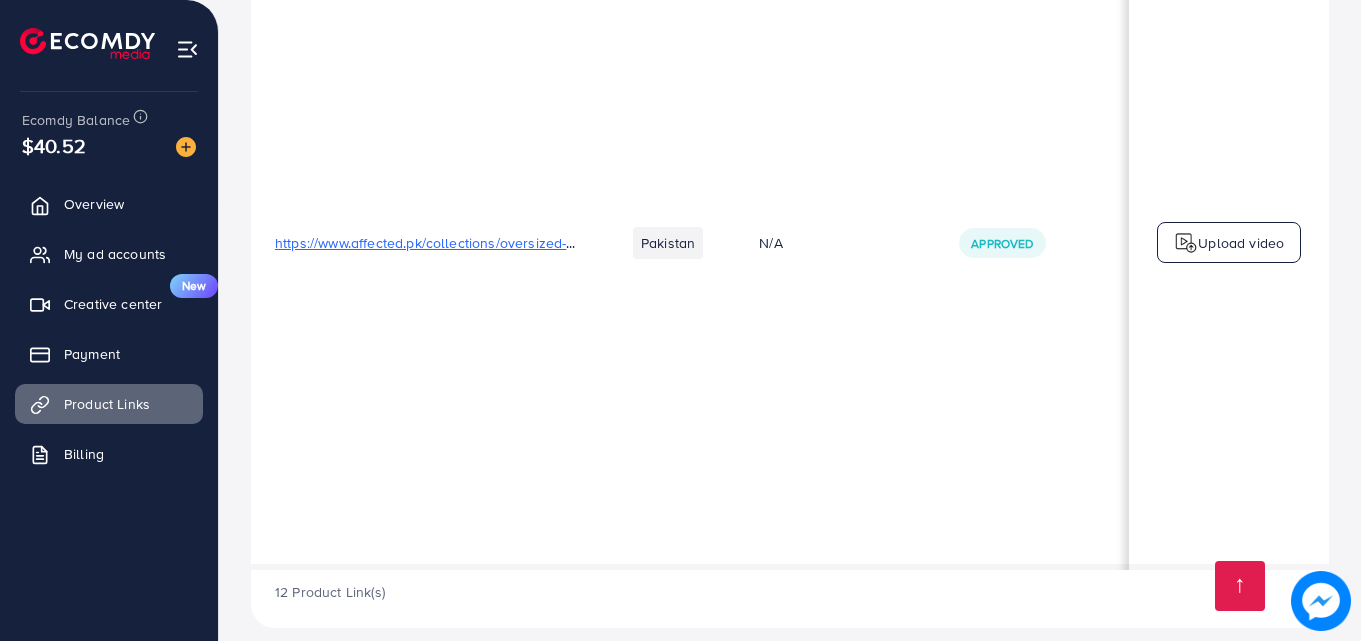 drag, startPoint x: 930, startPoint y: 551, endPoint x: 1040, endPoint y: 557, distance: 110.16351 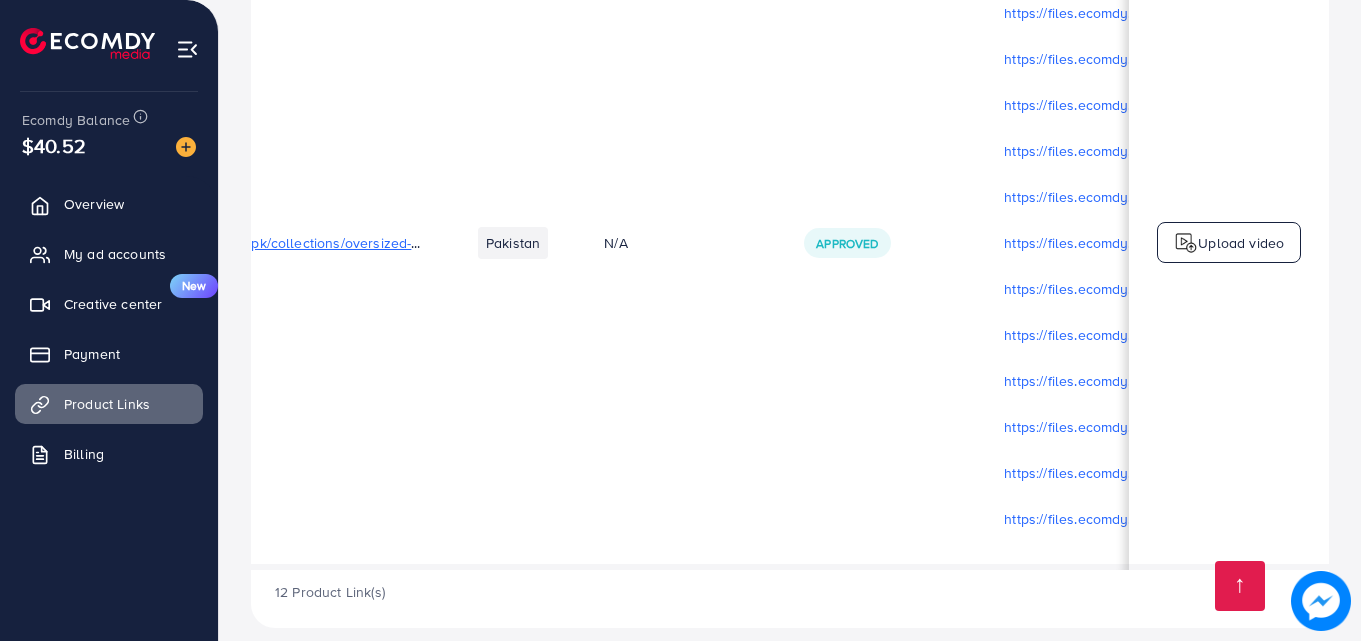 scroll, scrollTop: 5, scrollLeft: 285, axis: both 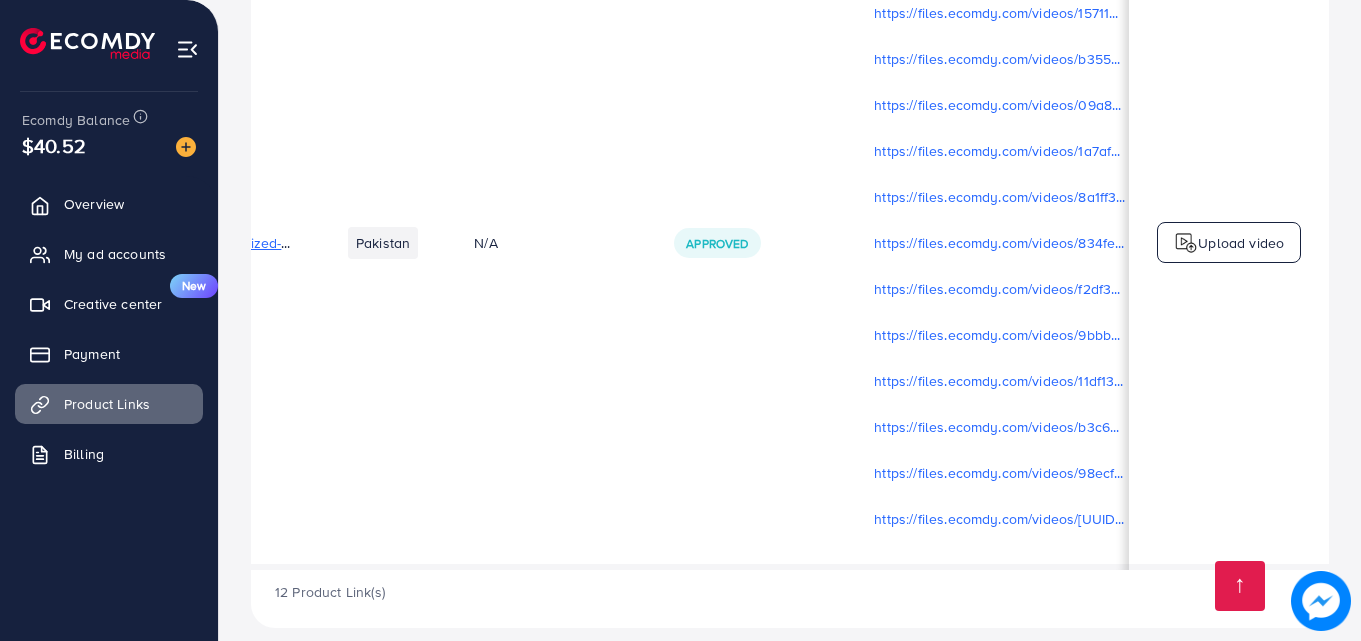 click on "Upload video" at bounding box center (1241, 243) 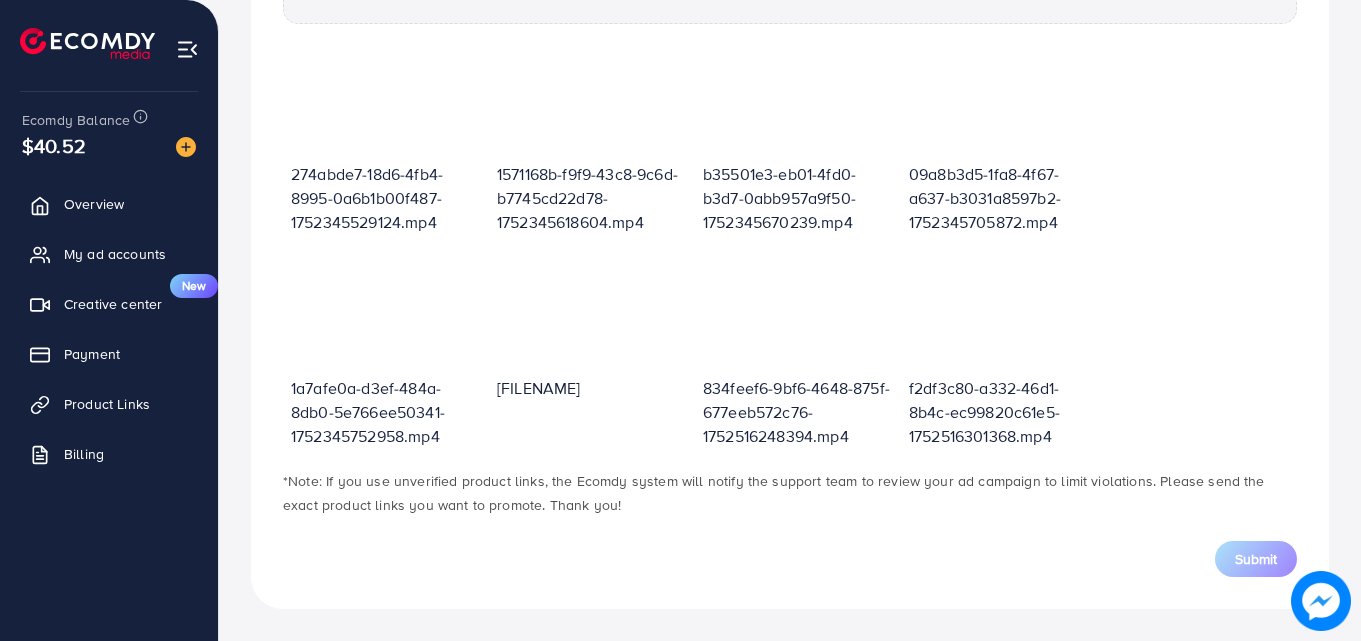 scroll, scrollTop: 717, scrollLeft: 0, axis: vertical 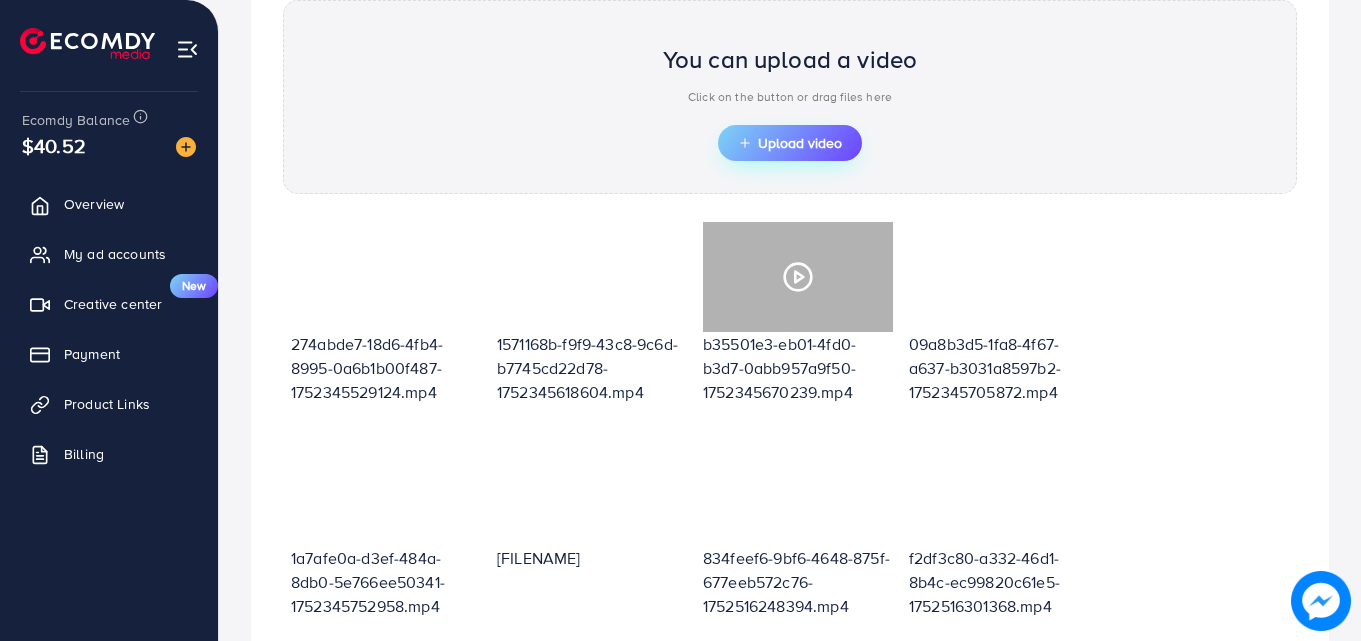 click on "Upload video" at bounding box center (790, 143) 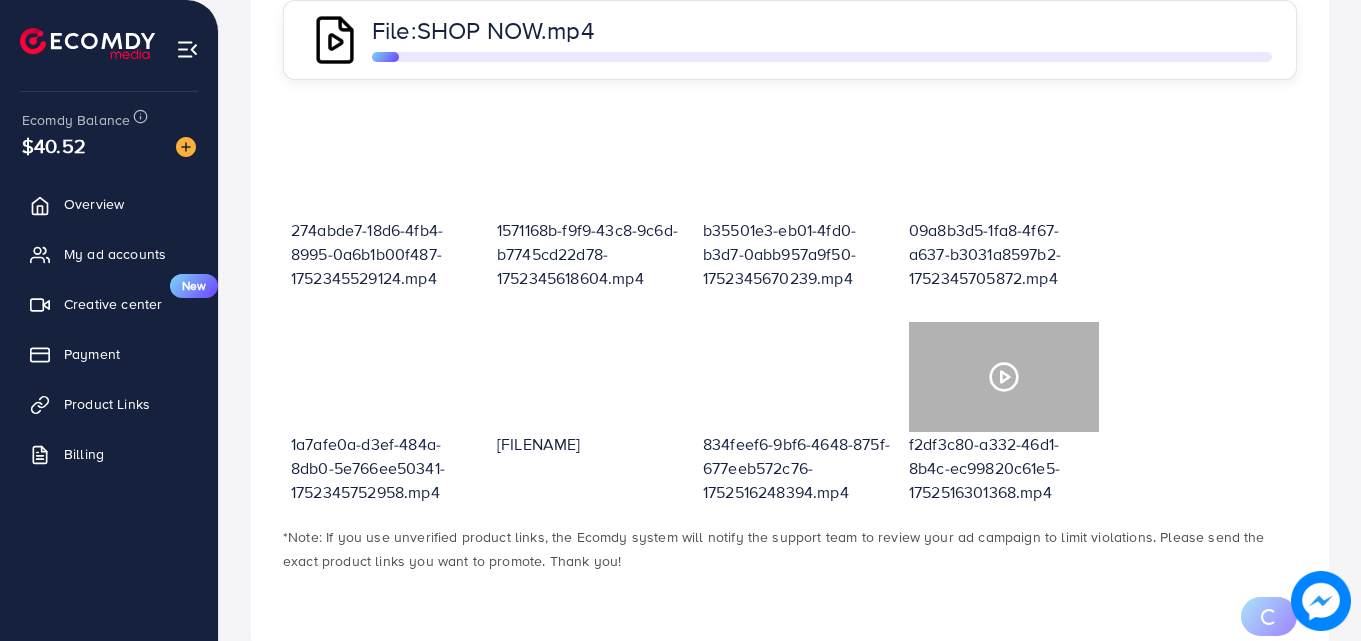 scroll, scrollTop: 633, scrollLeft: 0, axis: vertical 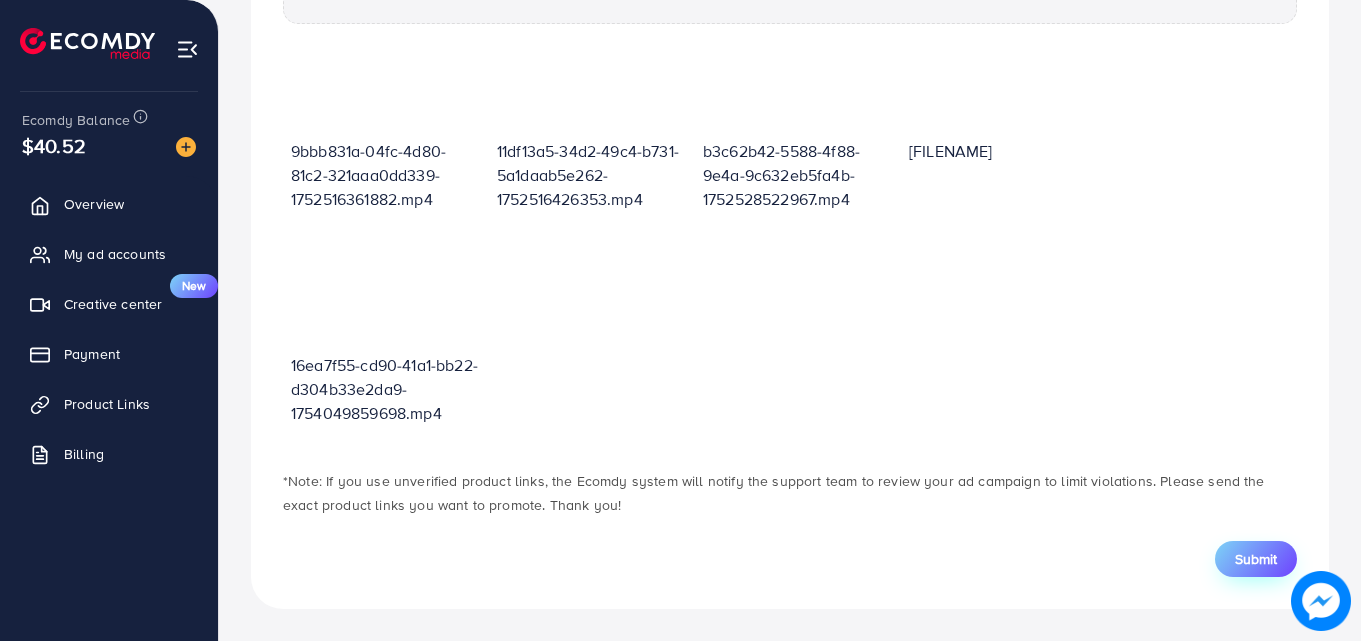 click on "Submit" at bounding box center (1256, 559) 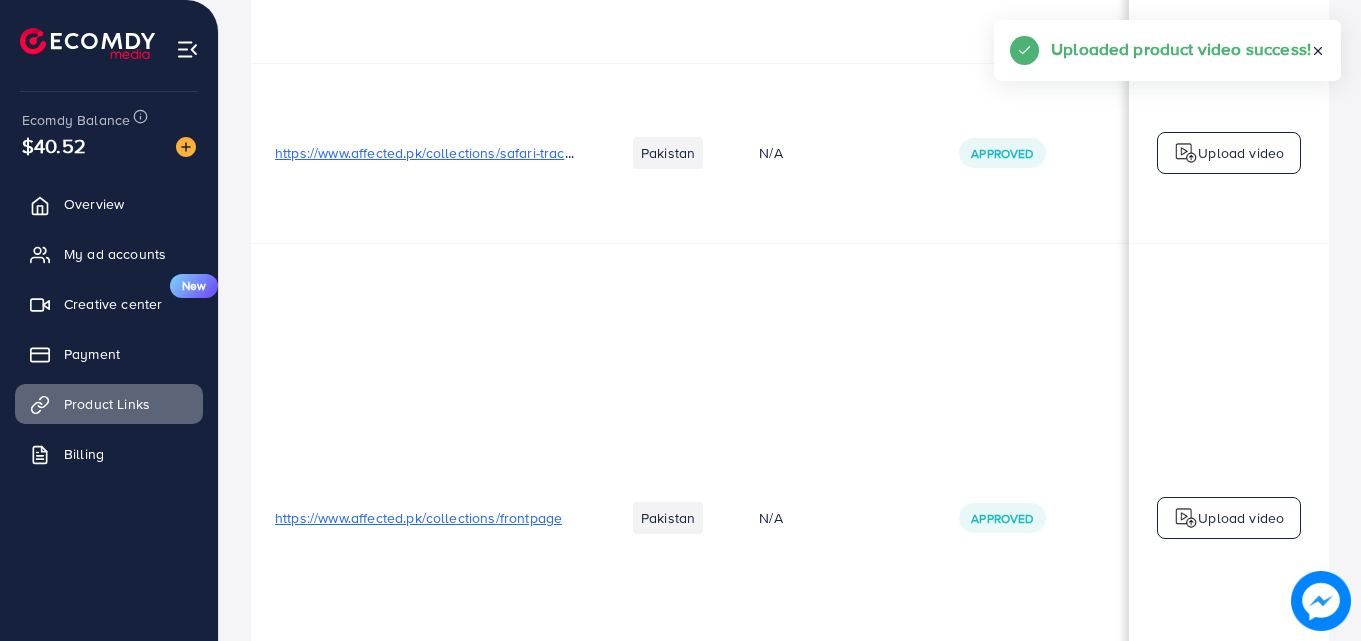 scroll, scrollTop: 0, scrollLeft: 0, axis: both 